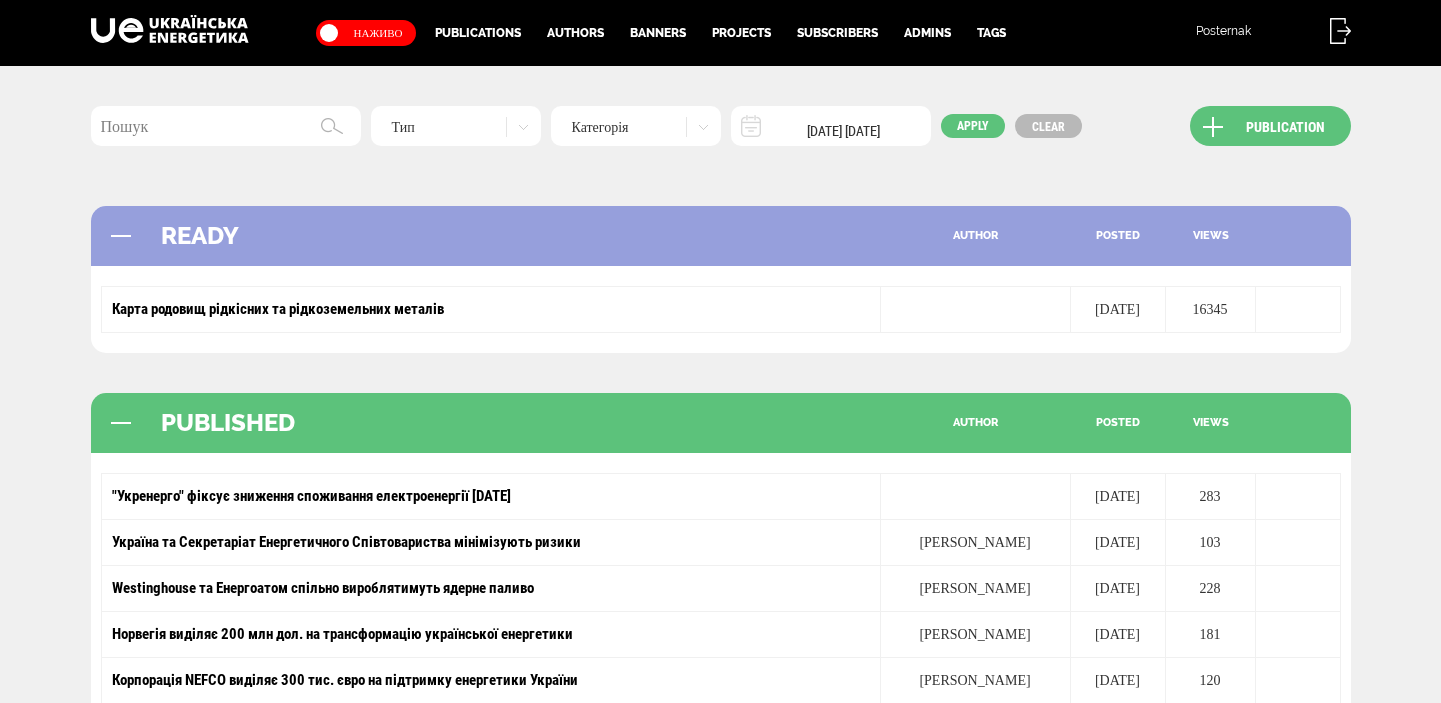 scroll, scrollTop: 0, scrollLeft: 0, axis: both 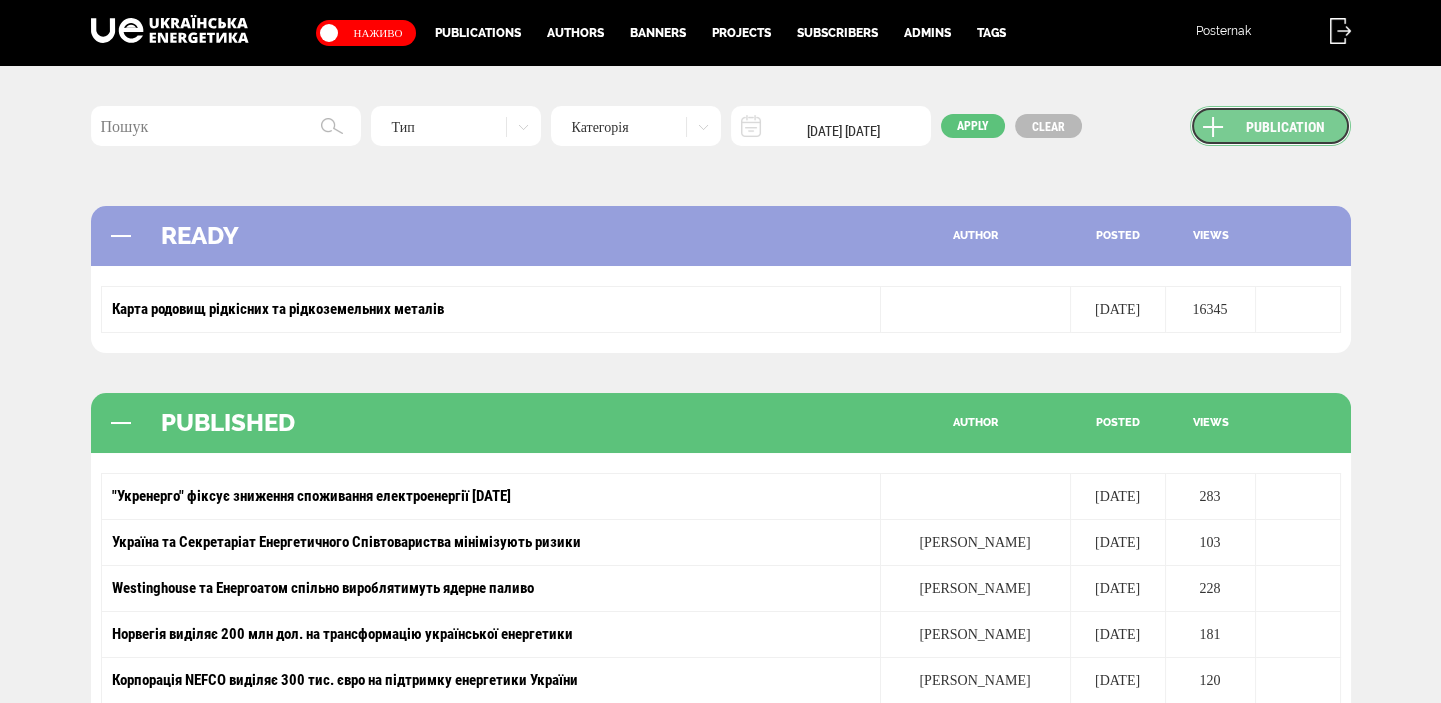 click on "Publication" at bounding box center [1270, 126] 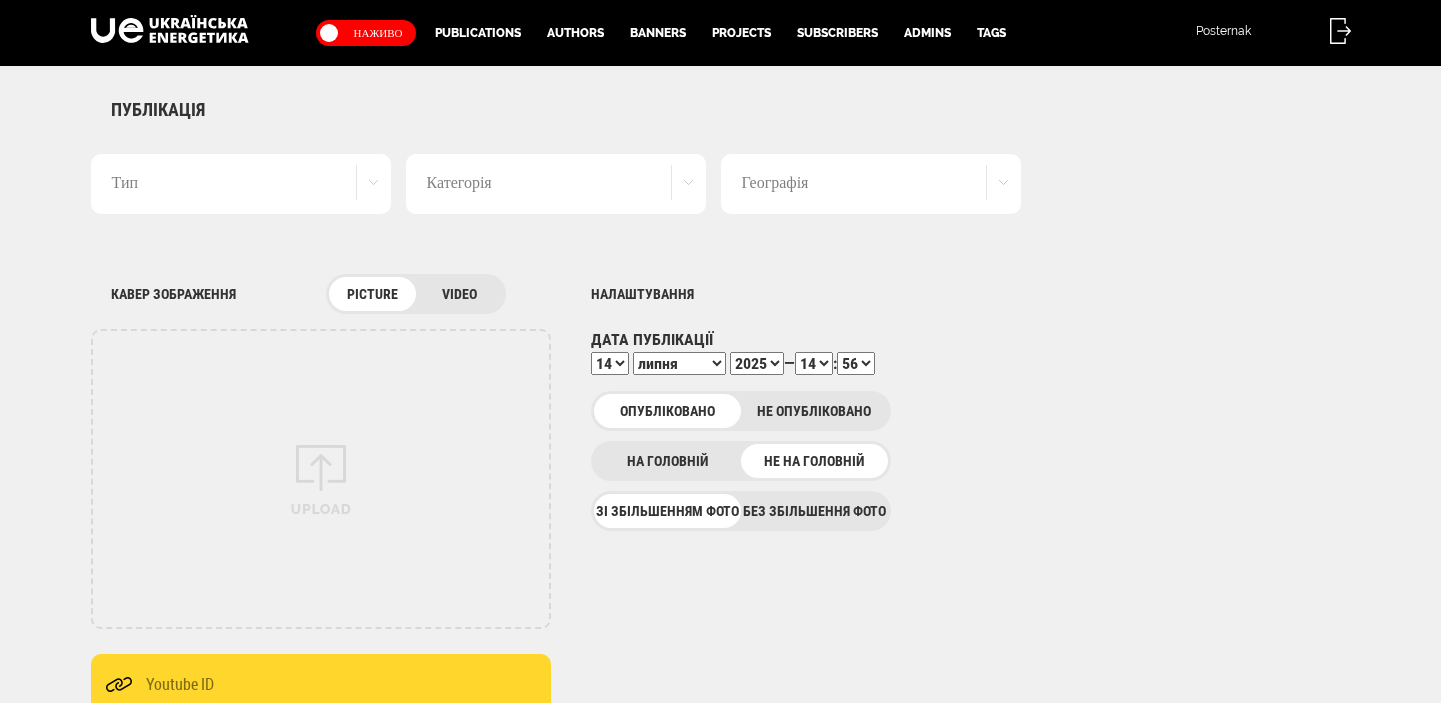 scroll, scrollTop: 0, scrollLeft: 0, axis: both 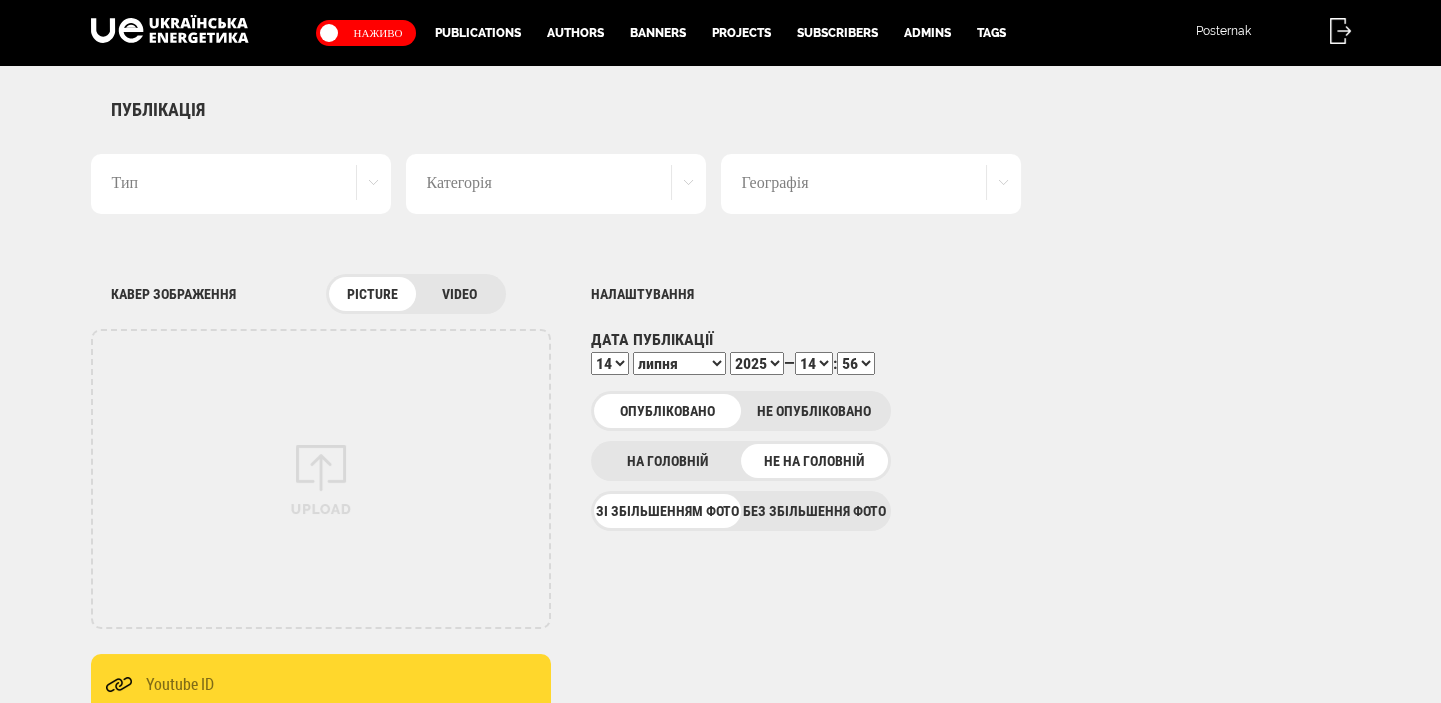 click on "Без збільшення фото" at bounding box center [814, 511] 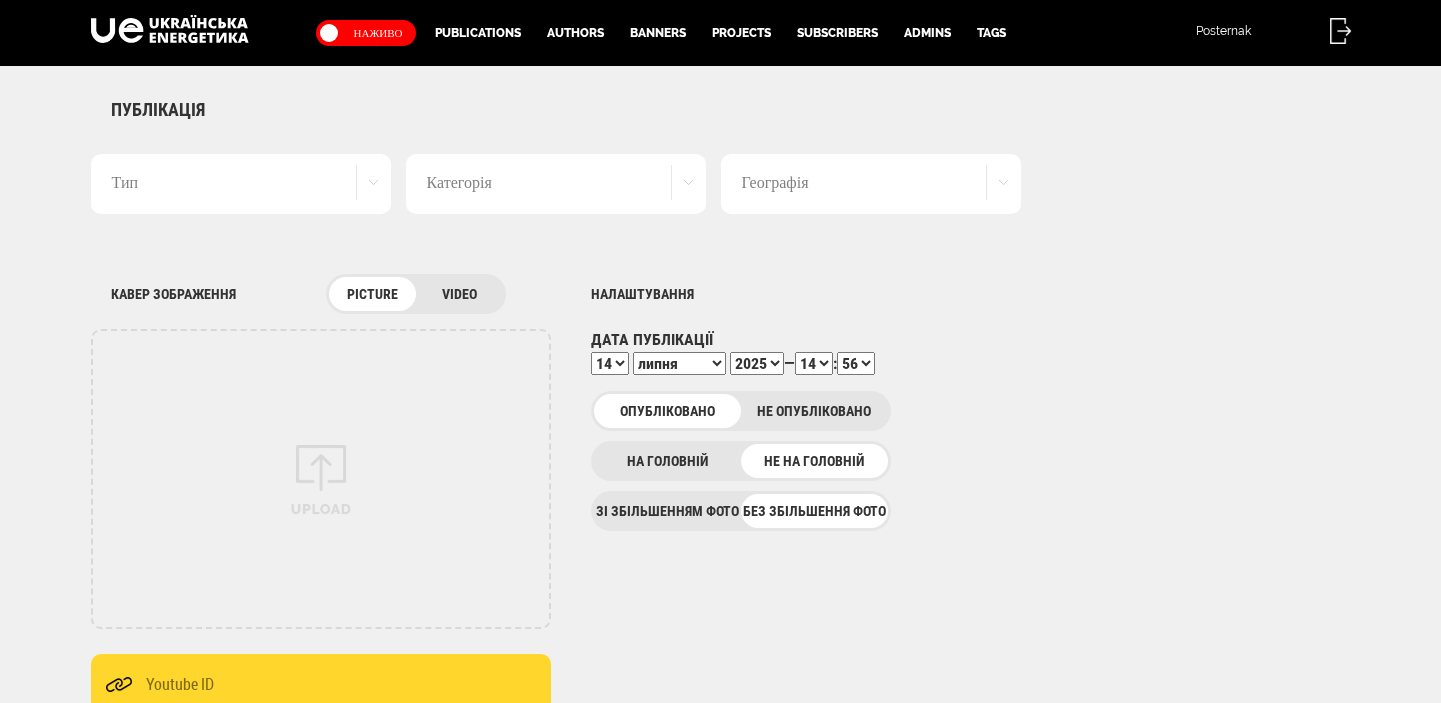 scroll, scrollTop: 0, scrollLeft: 0, axis: both 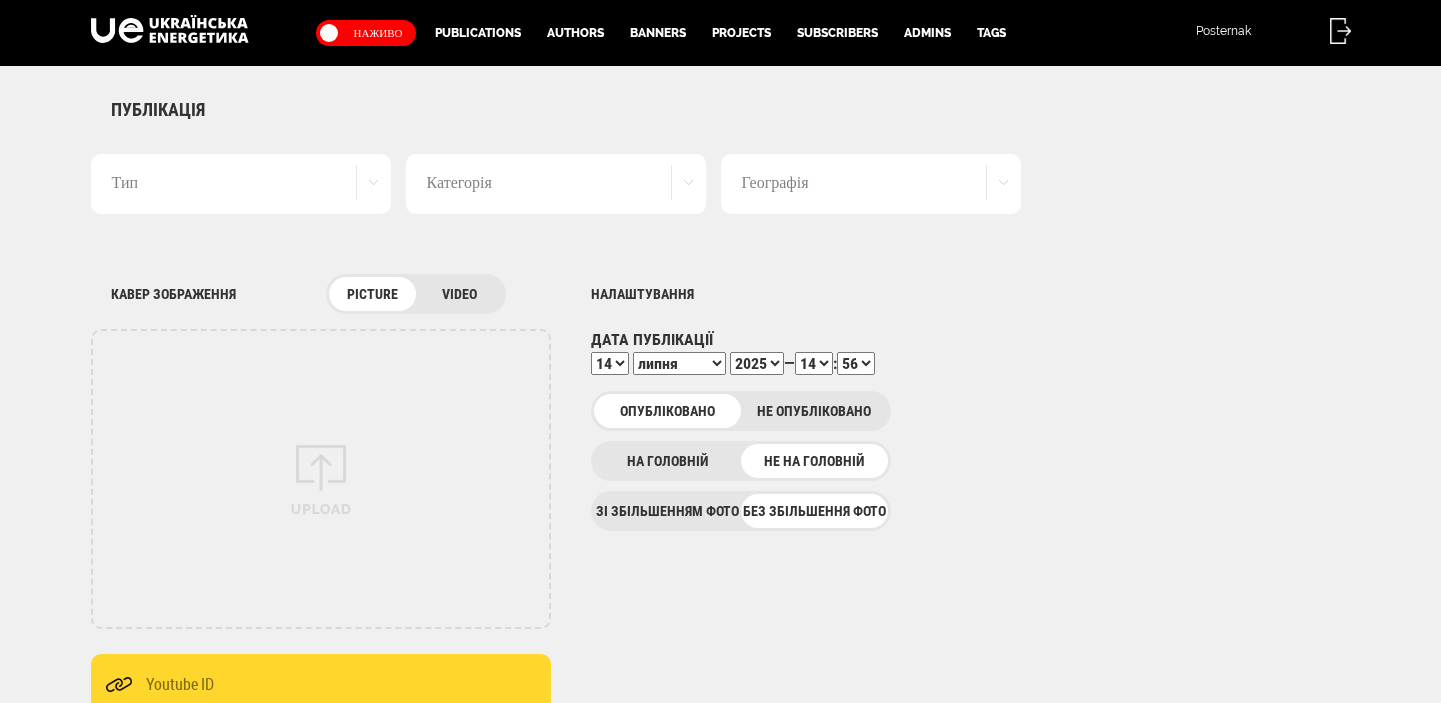 click on "Тип" at bounding box center (241, 184) 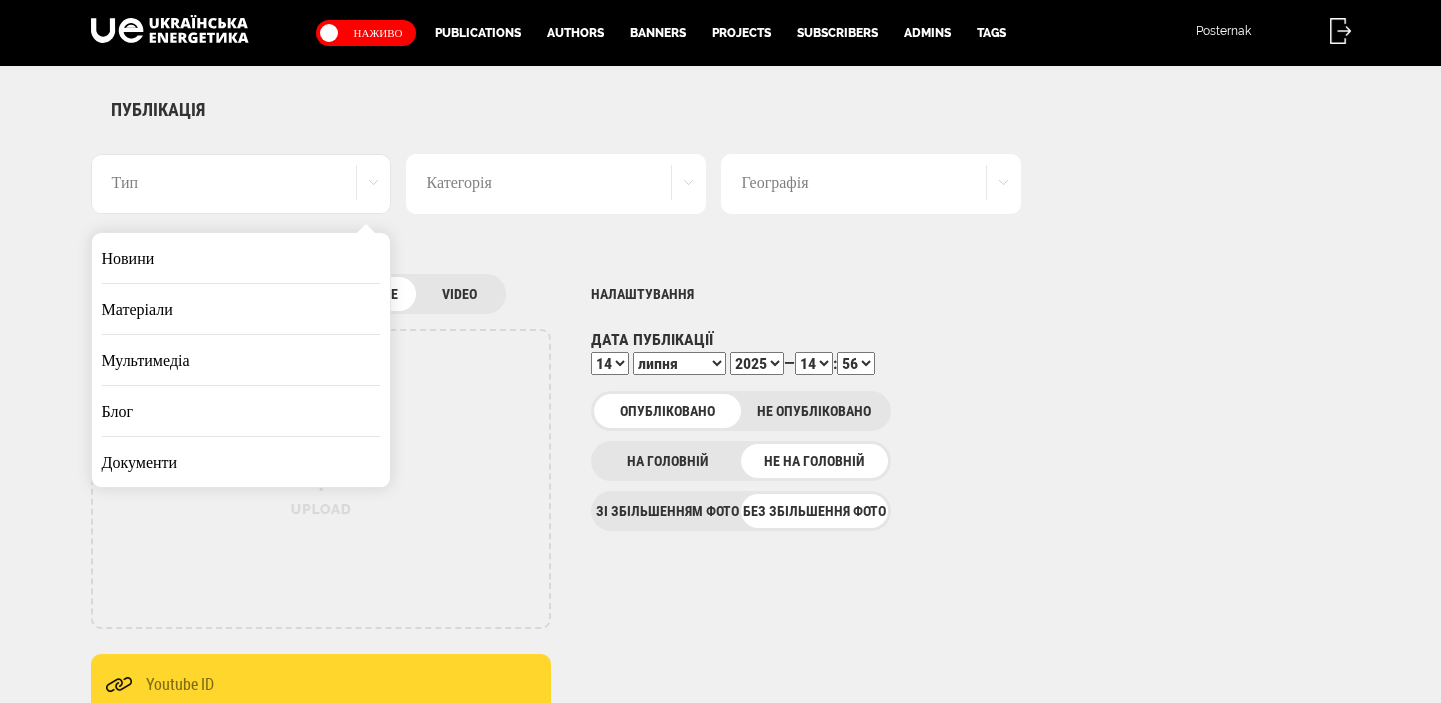 click on "Новини" at bounding box center (241, 258) 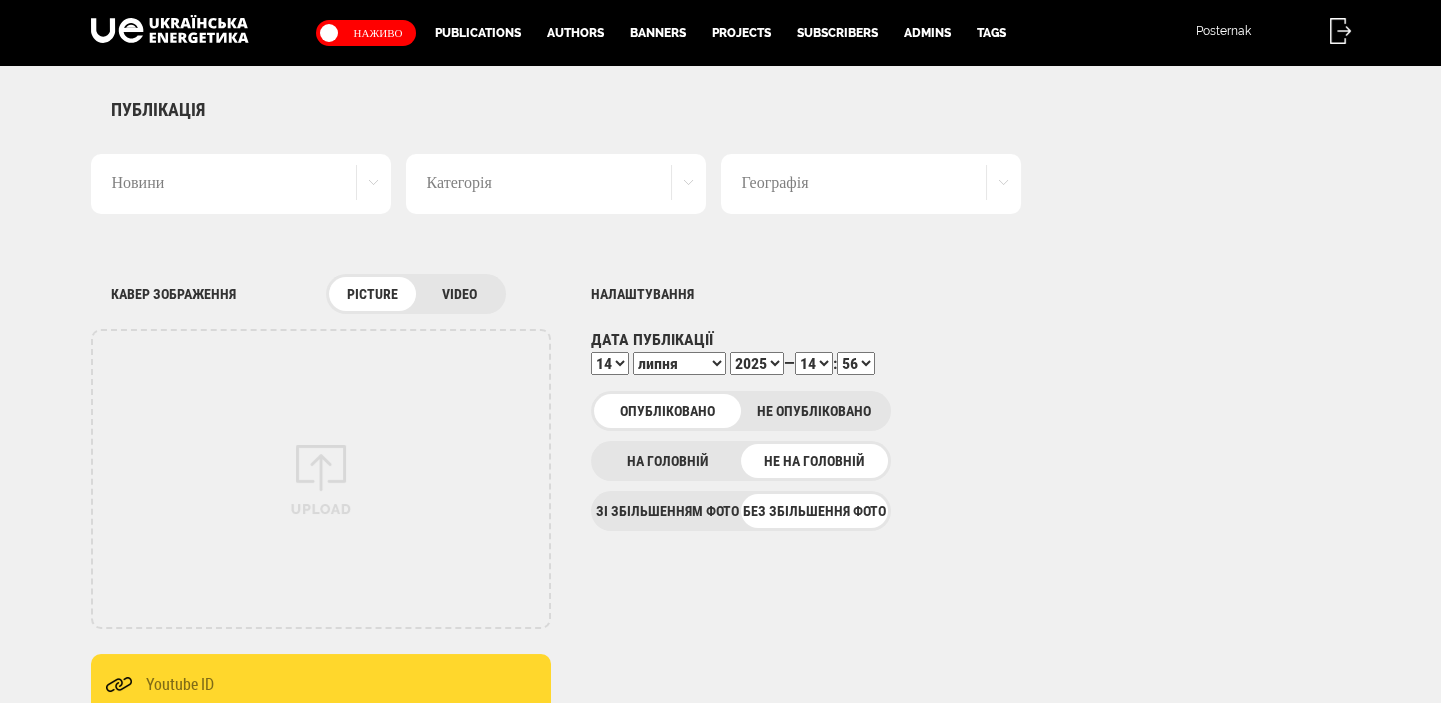 click on "Новини" at bounding box center [241, 184] 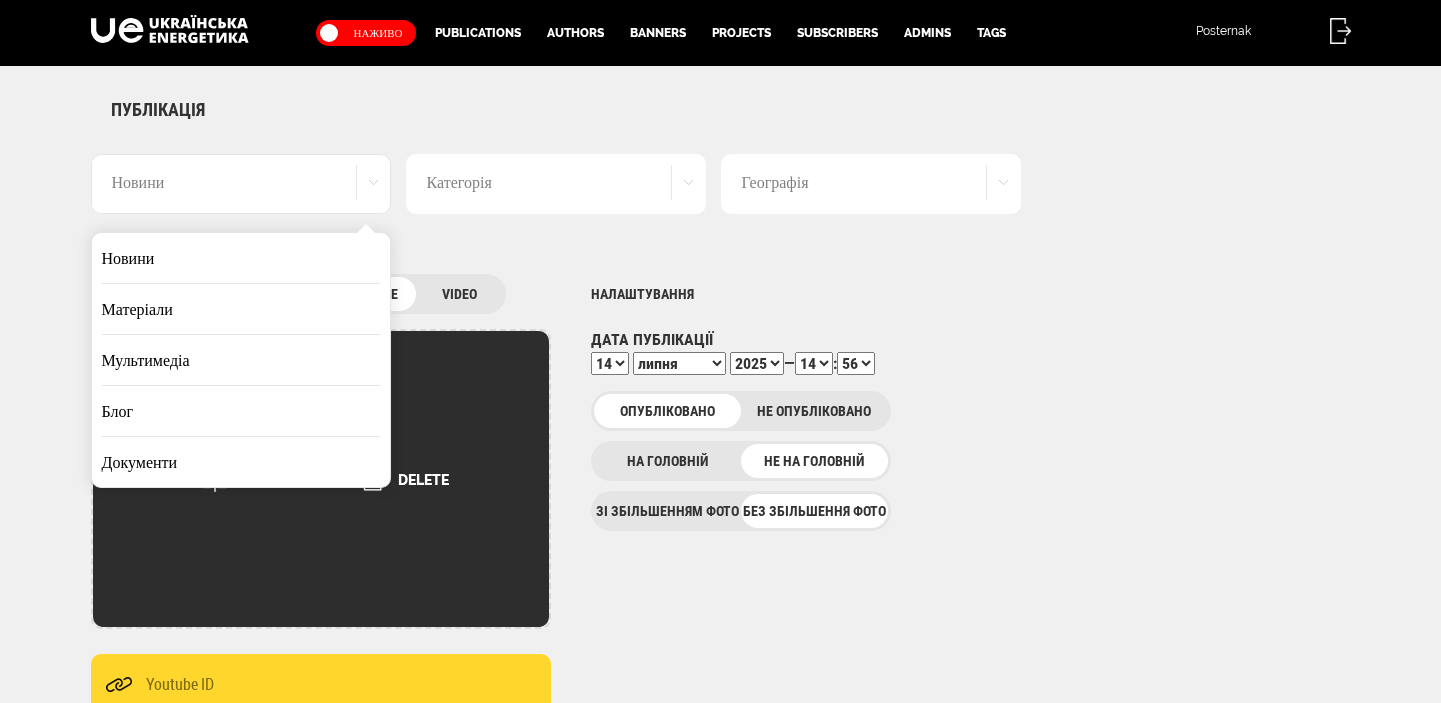 click on "UPLOAD DELETE" at bounding box center (321, 479) 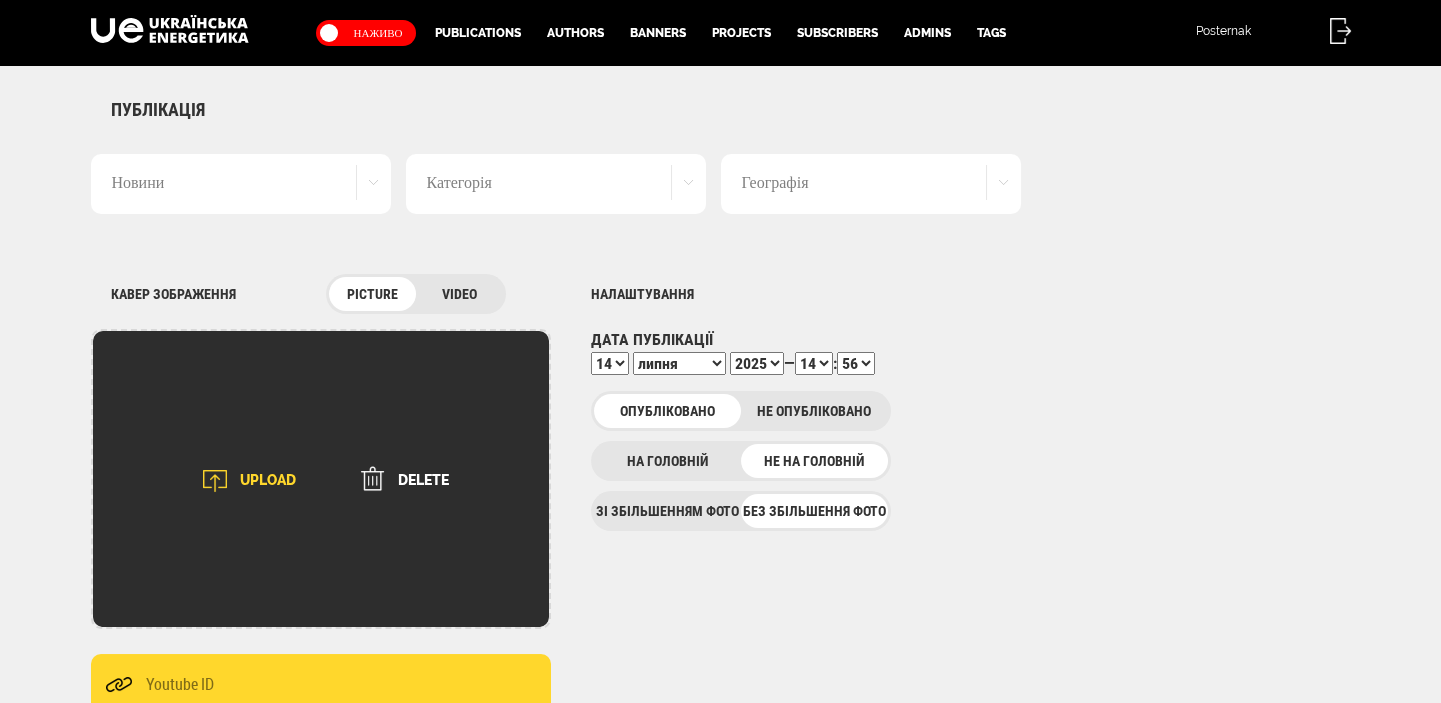 click on "UPLOAD" at bounding box center [243, 481] 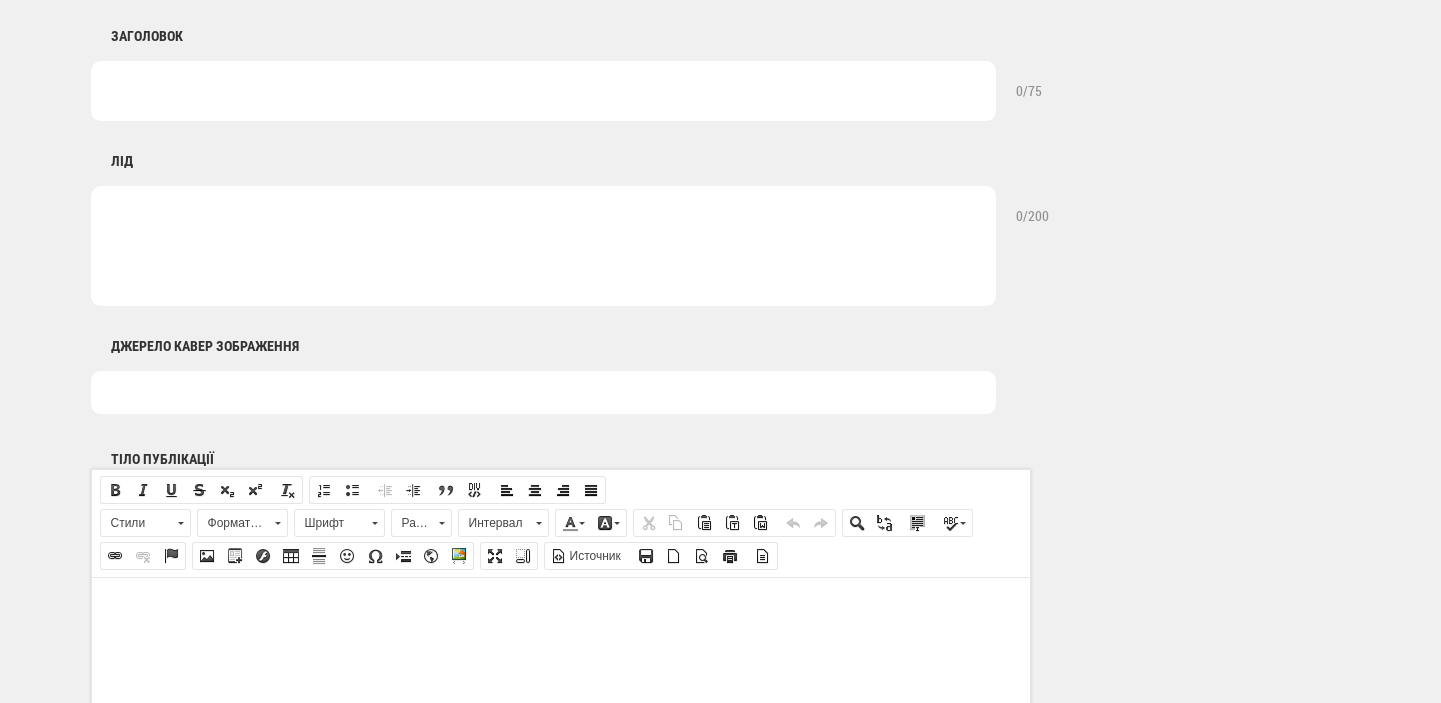 scroll, scrollTop: 848, scrollLeft: 0, axis: vertical 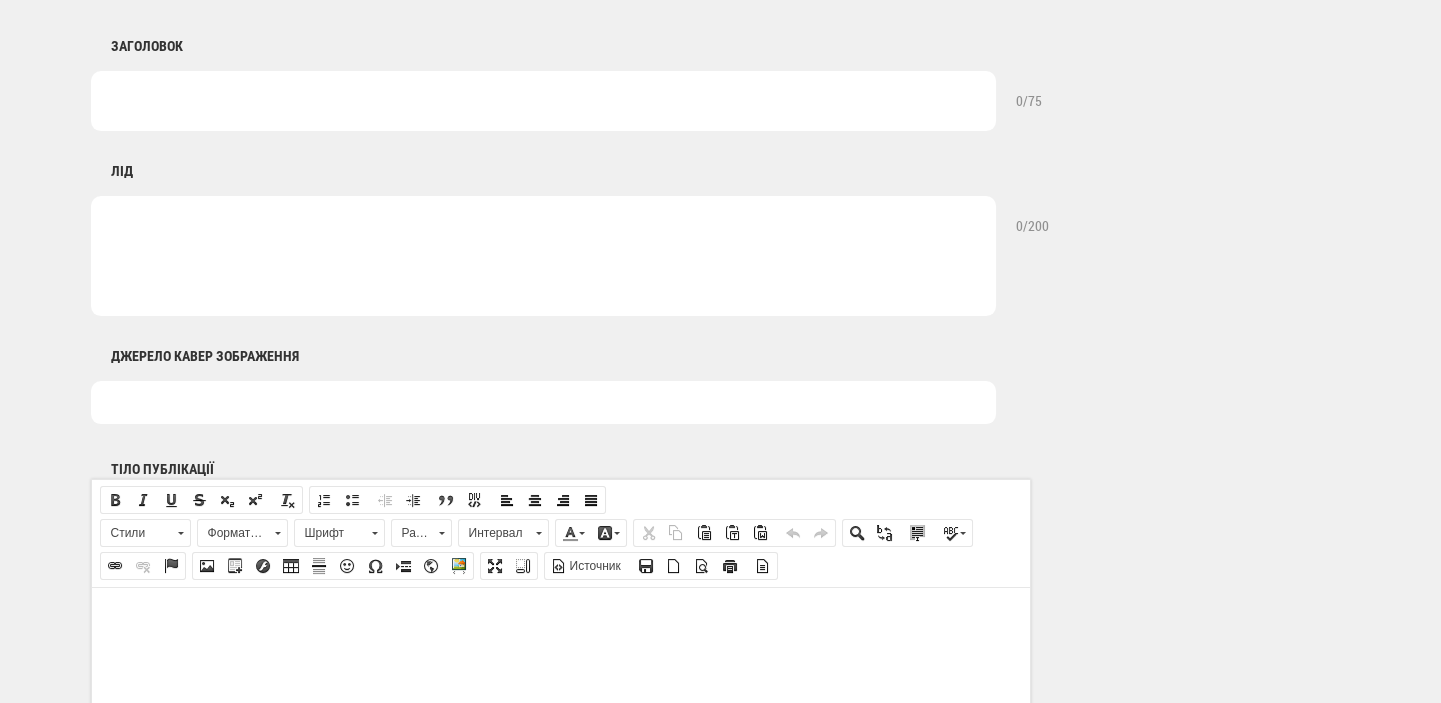 click at bounding box center (543, 402) 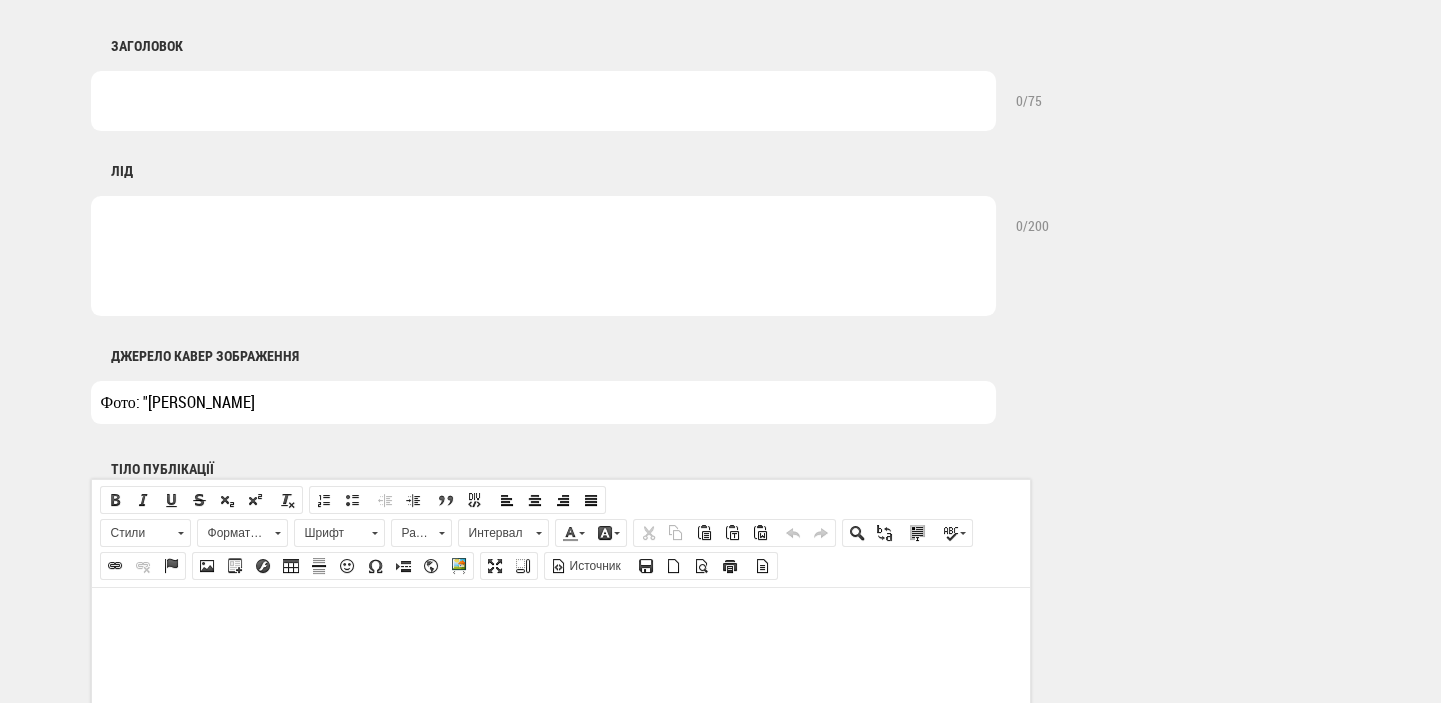type on "Фото: "Нафтогаз України"" 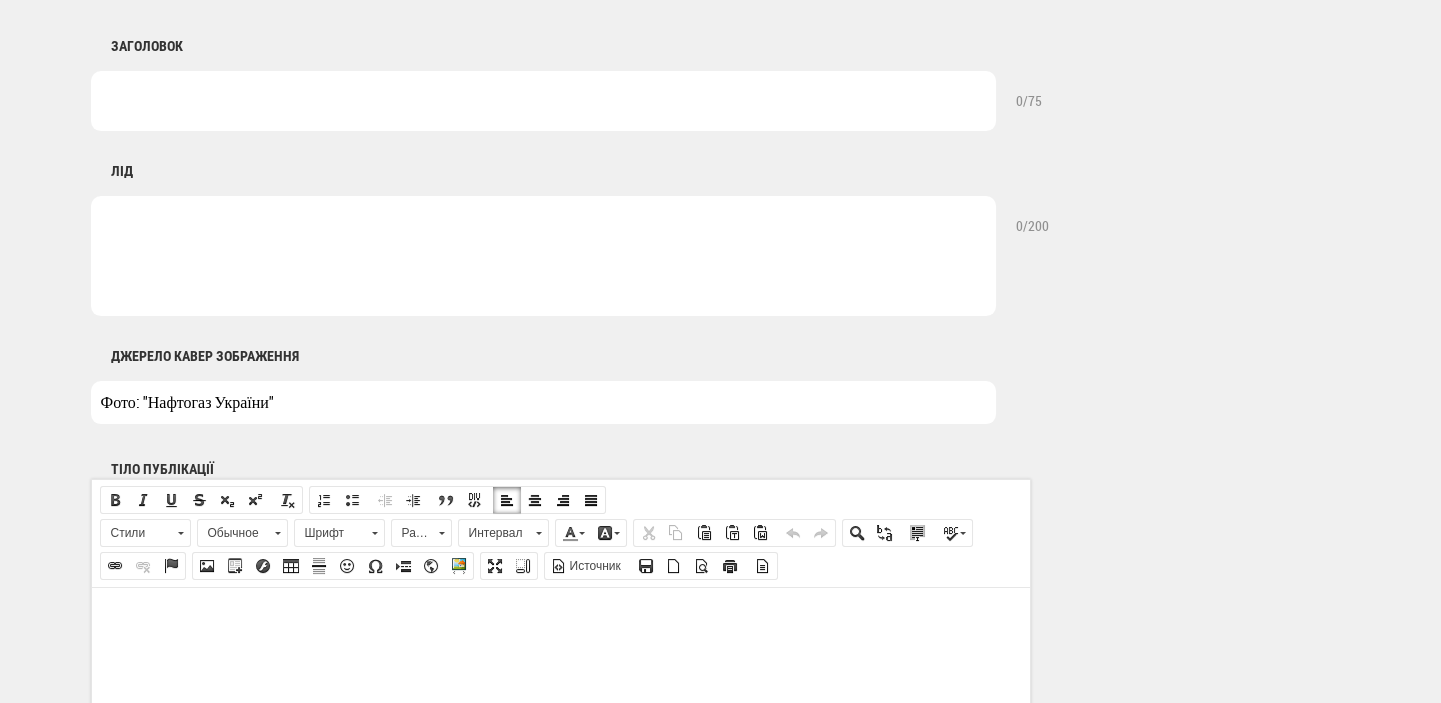 click at bounding box center [560, 617] 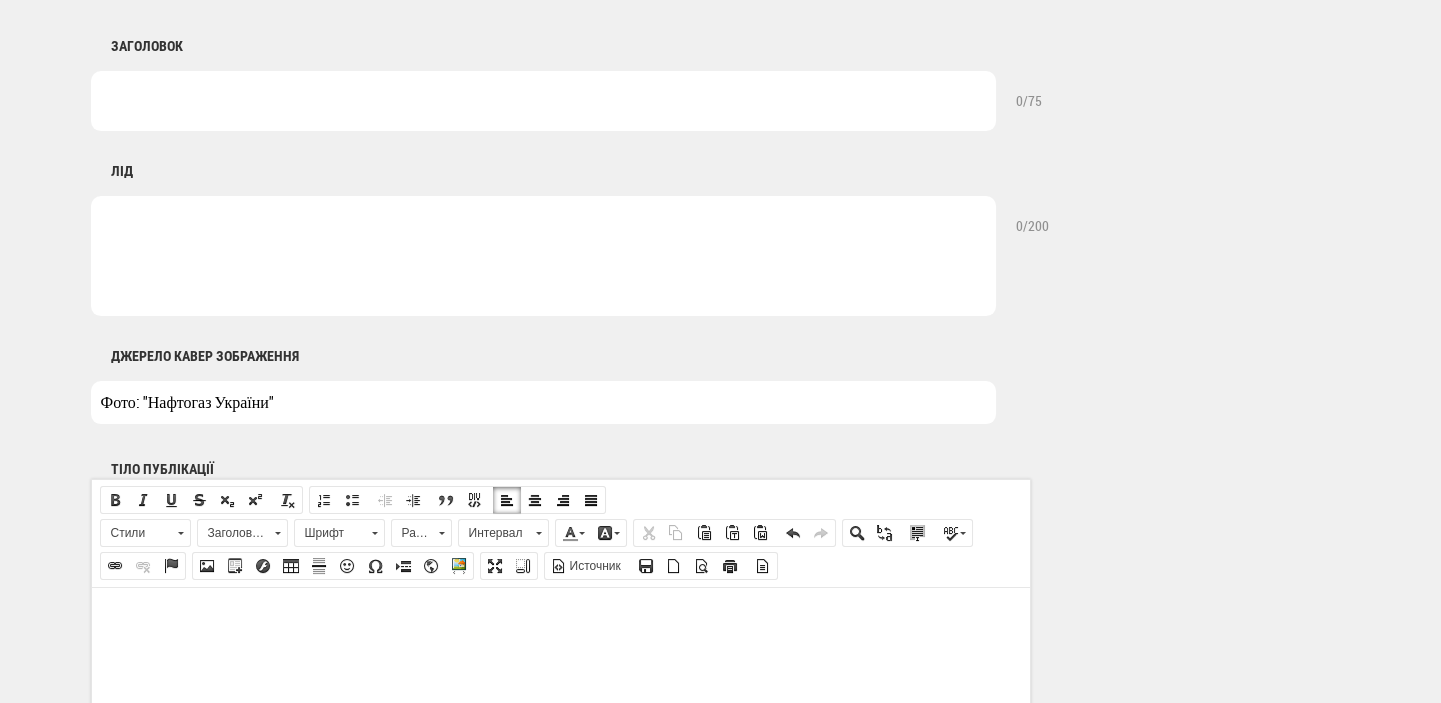 scroll, scrollTop: 964, scrollLeft: 0, axis: vertical 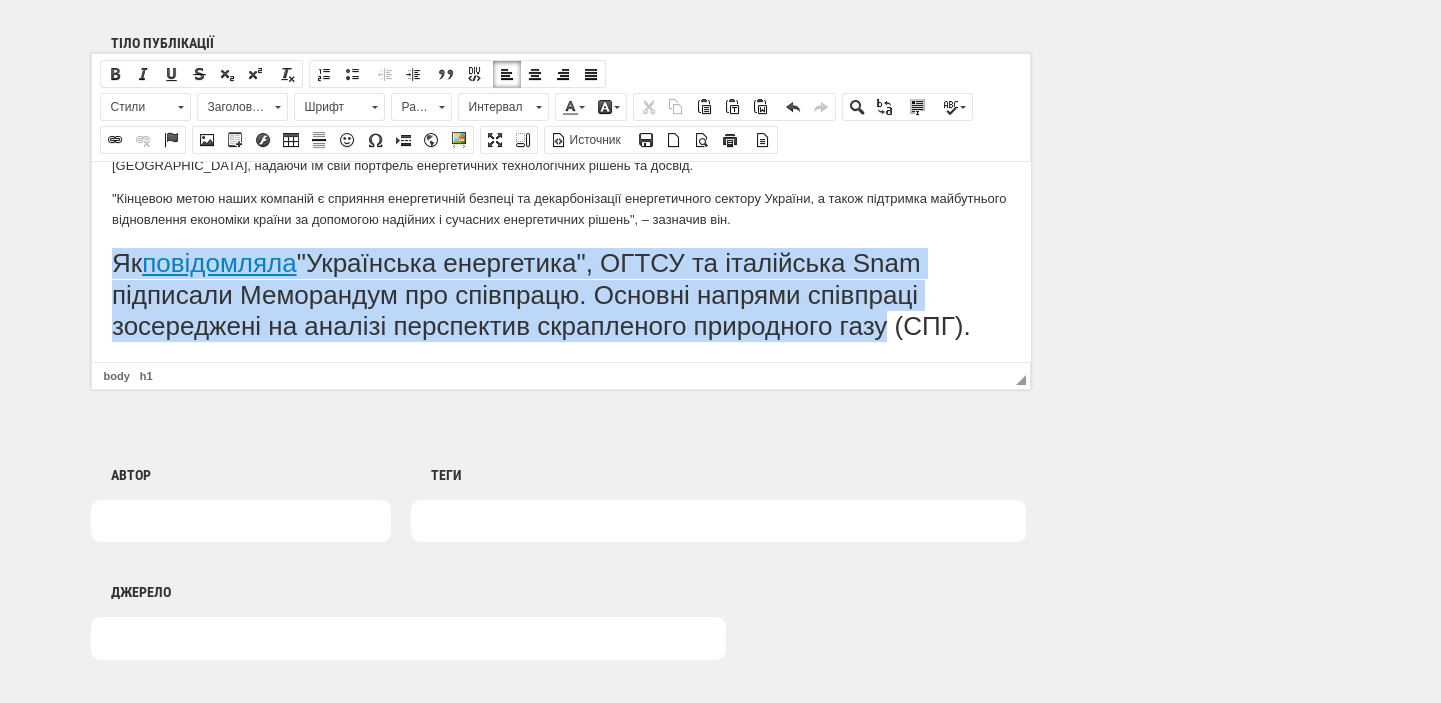 drag, startPoint x: 116, startPoint y: 281, endPoint x: 1007, endPoint y: 354, distance: 893.9855 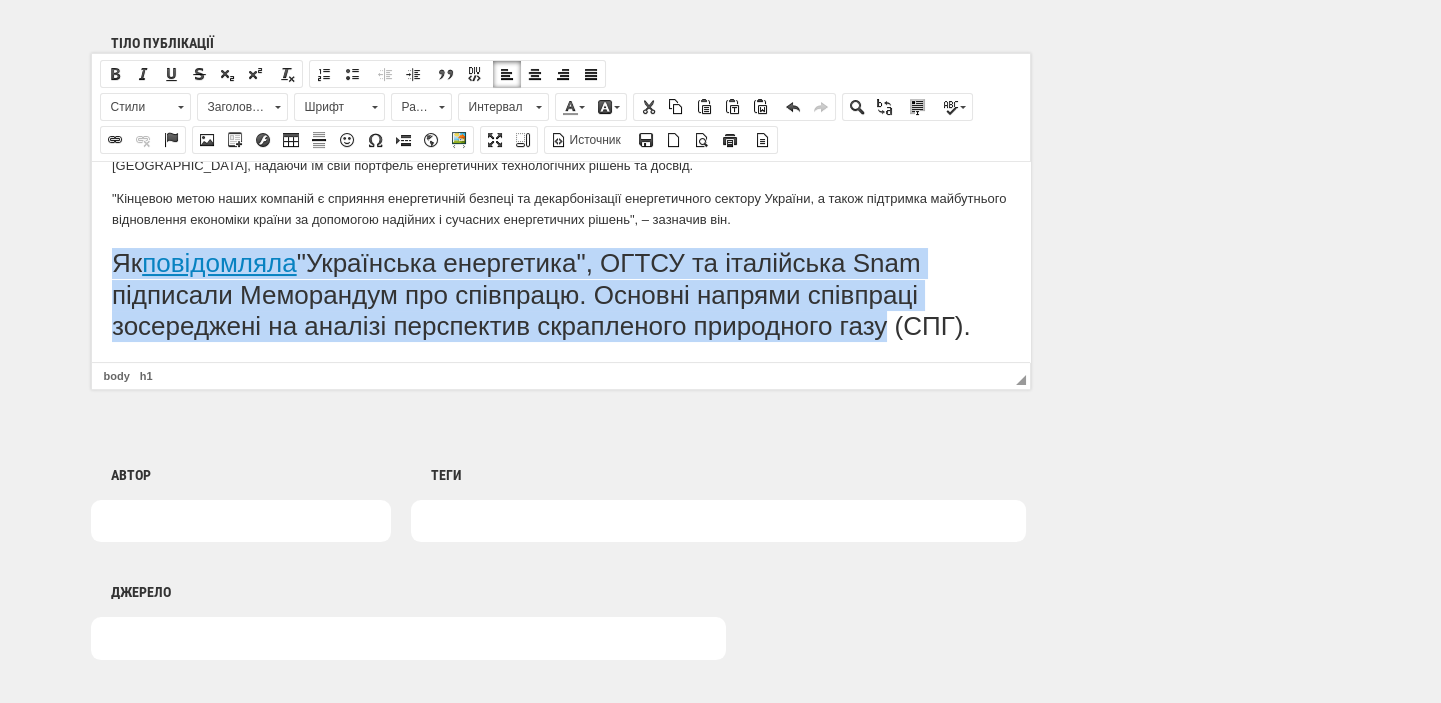 click on "Заголовок 1" at bounding box center (233, 107) 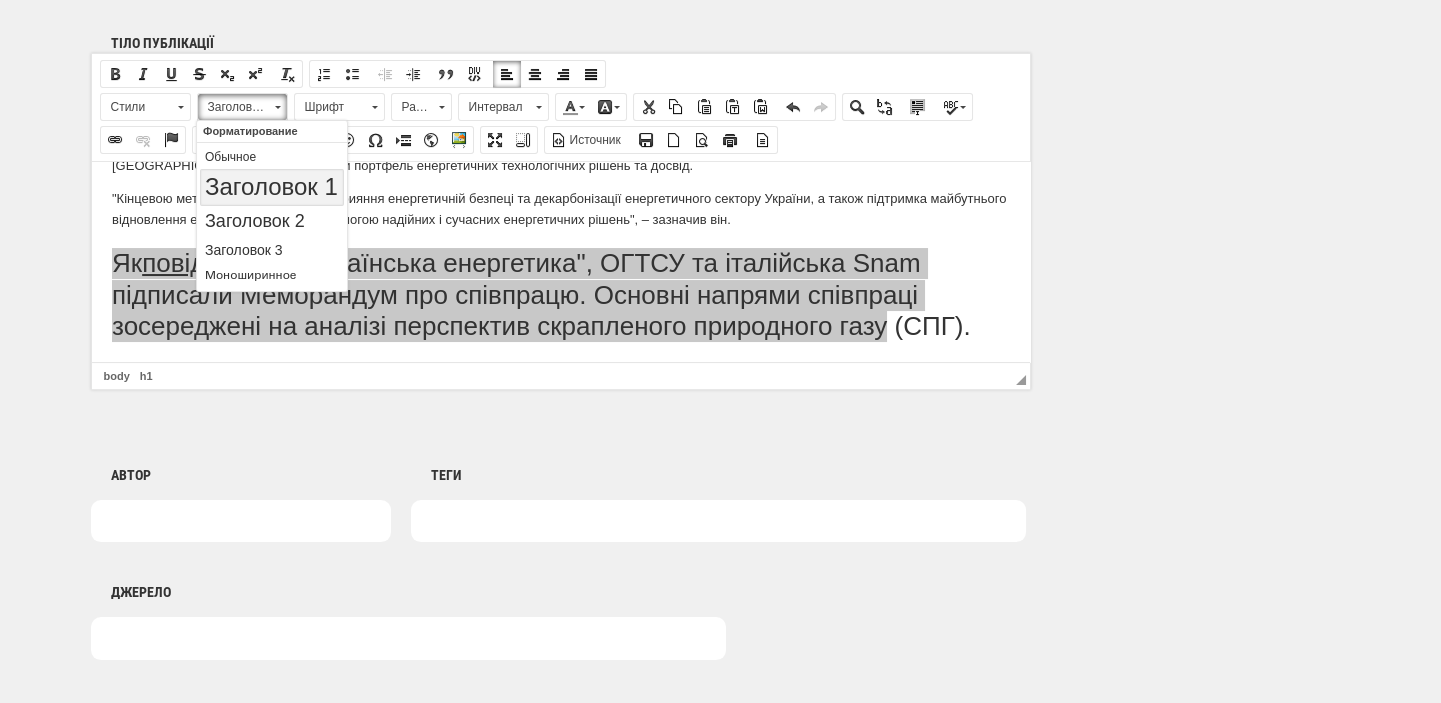 scroll, scrollTop: 0, scrollLeft: 0, axis: both 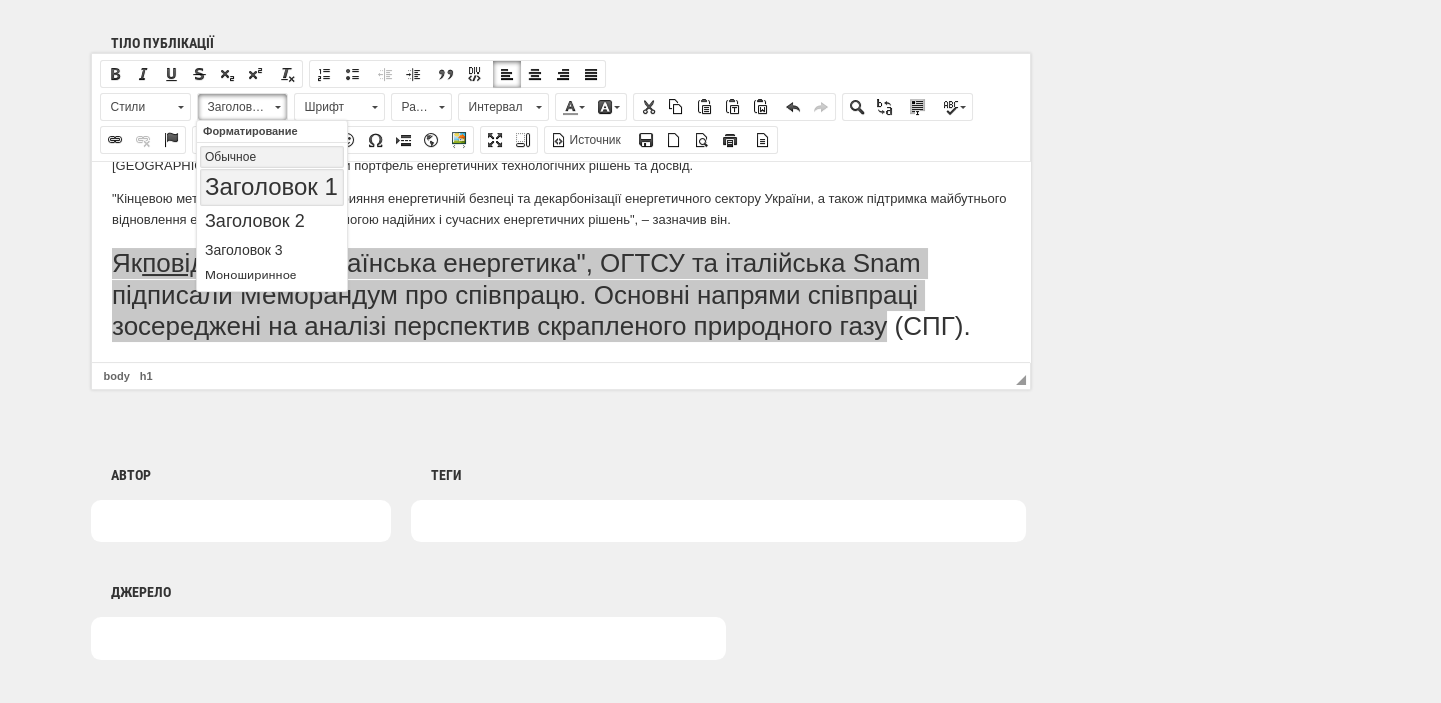 drag, startPoint x: 228, startPoint y: 148, endPoint x: 382, endPoint y: 150, distance: 154.01299 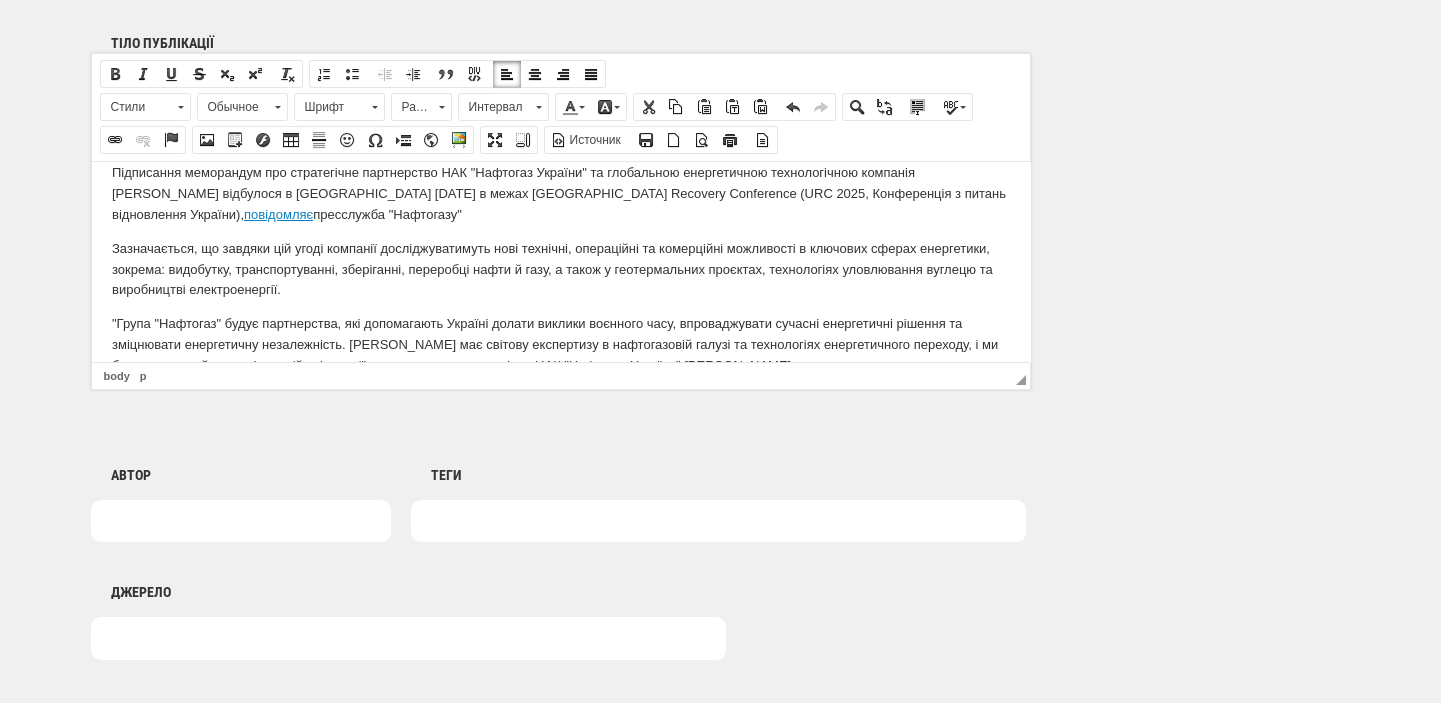 scroll, scrollTop: 320, scrollLeft: 0, axis: vertical 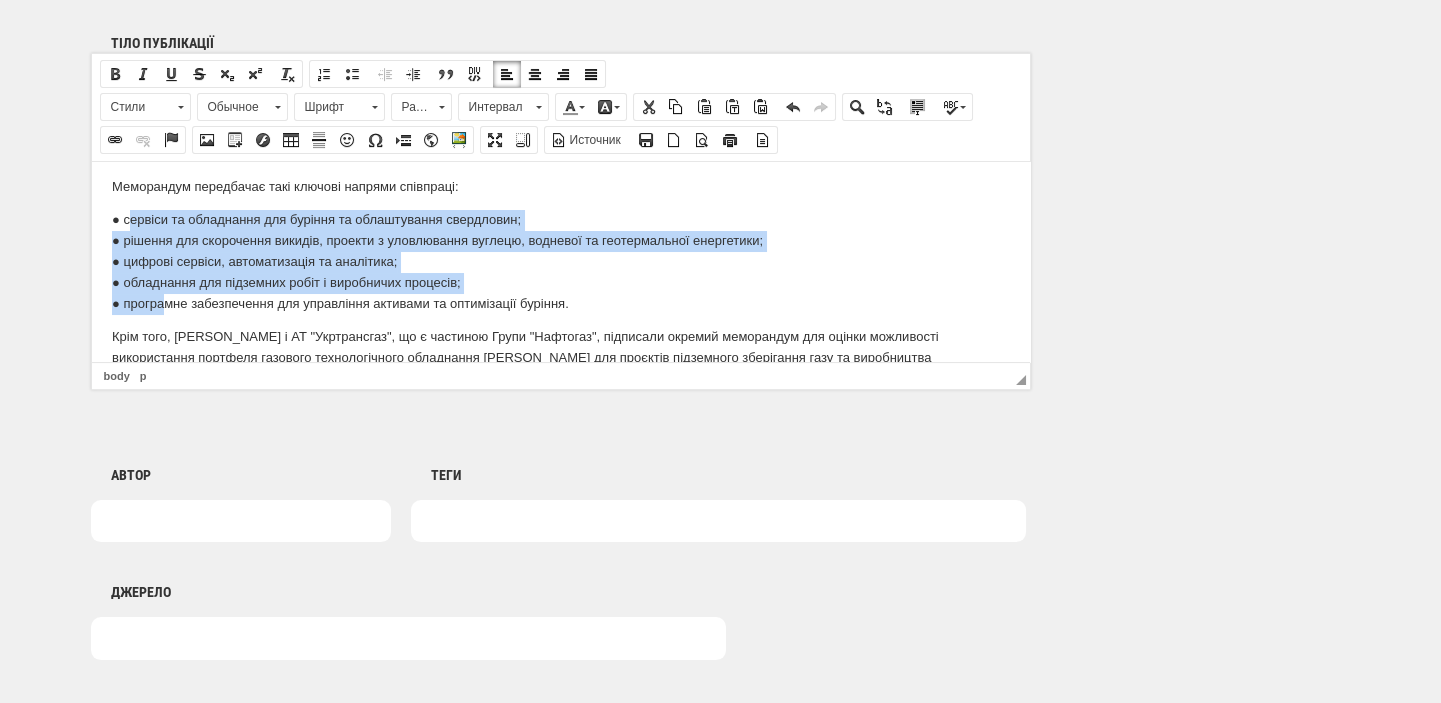 drag, startPoint x: 126, startPoint y: 219, endPoint x: 166, endPoint y: 295, distance: 85.883644 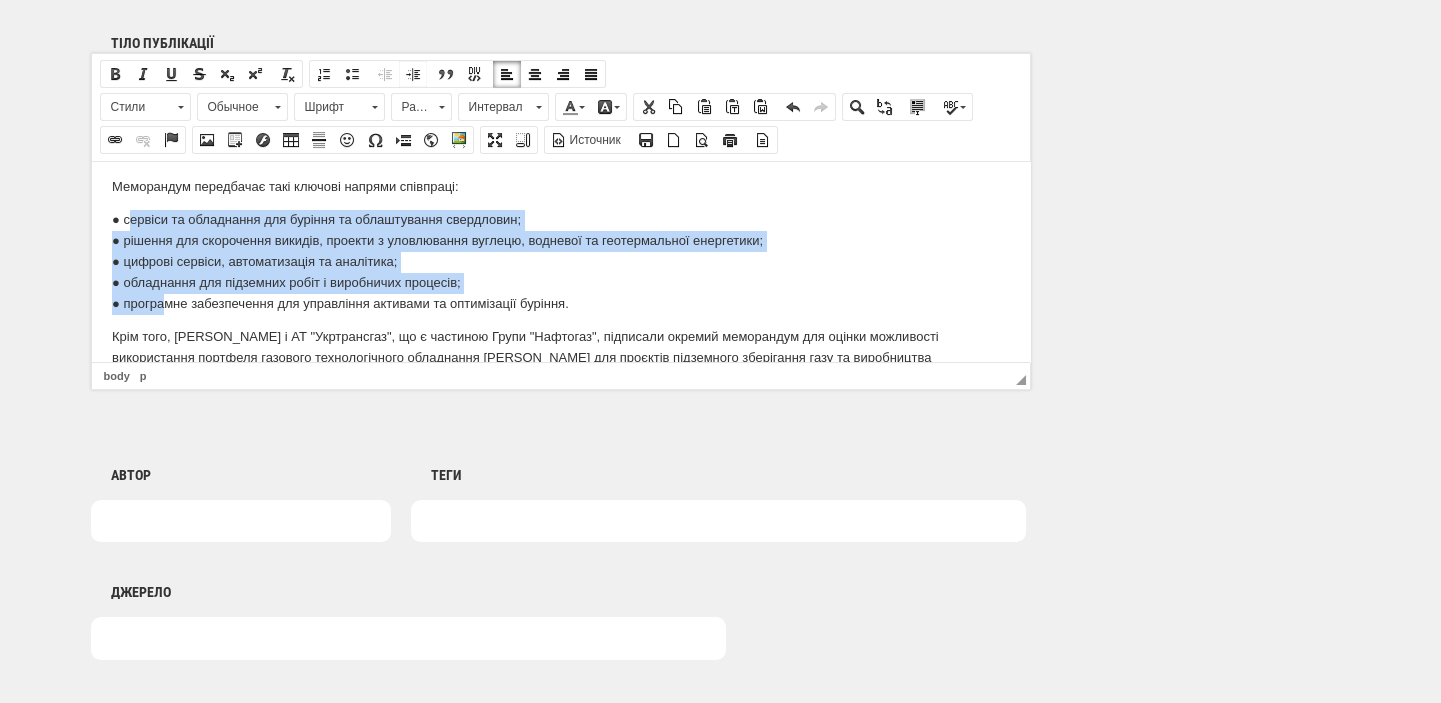 click at bounding box center [413, 74] 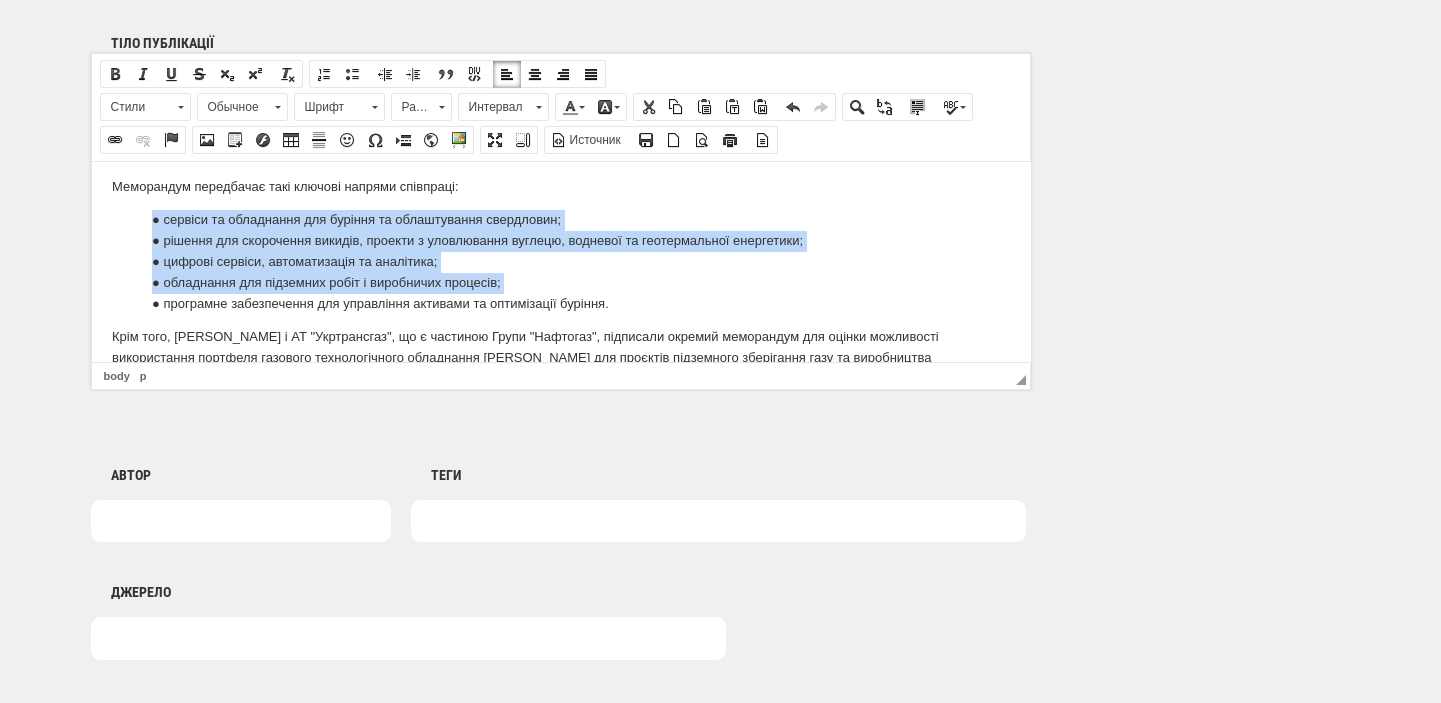 click on "● с ервіси та обладнання для буріння та облаштування свердловин; ● рішення для скорочення викидів, проекти з уловлювання вуглецю, водневої та геотермальної енергетики; ● цифрові сервіси, автоматизація та аналітика; ● обладнання для підземних робіт і виробничих процесів; ● програ мне забезпечення для управління активами та оптимізації буріння." at bounding box center [580, 261] 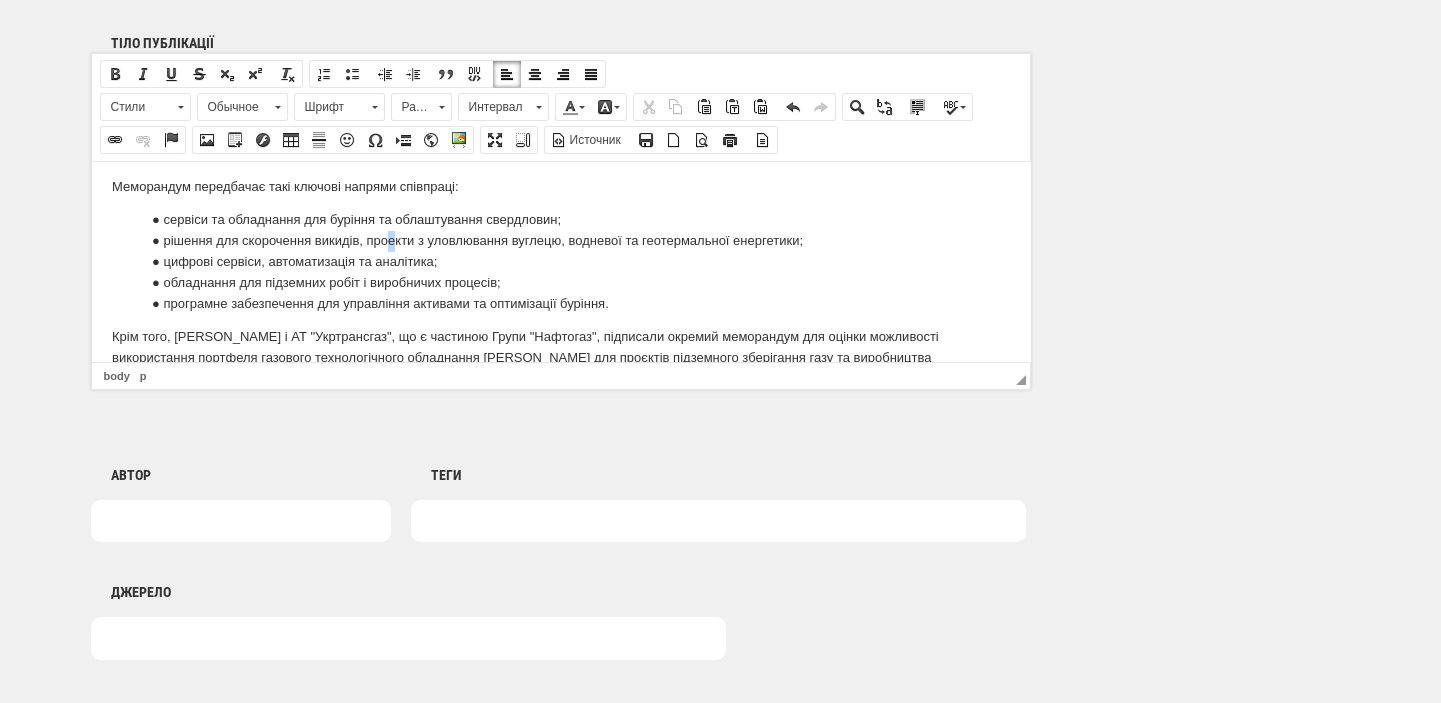 click on "● с ервіси та обладнання для буріння та облаштування свердловин; ● рішення для скорочення викидів, проекти з уловлювання вуглецю, водневої та геотермальної енергетики; ● цифрові сервіси, автоматизація та аналітика; ● обладнання для підземних робіт і виробничих процесів; ● програ мне забезпечення для управління активами та оптимізації буріння." at bounding box center (580, 261) 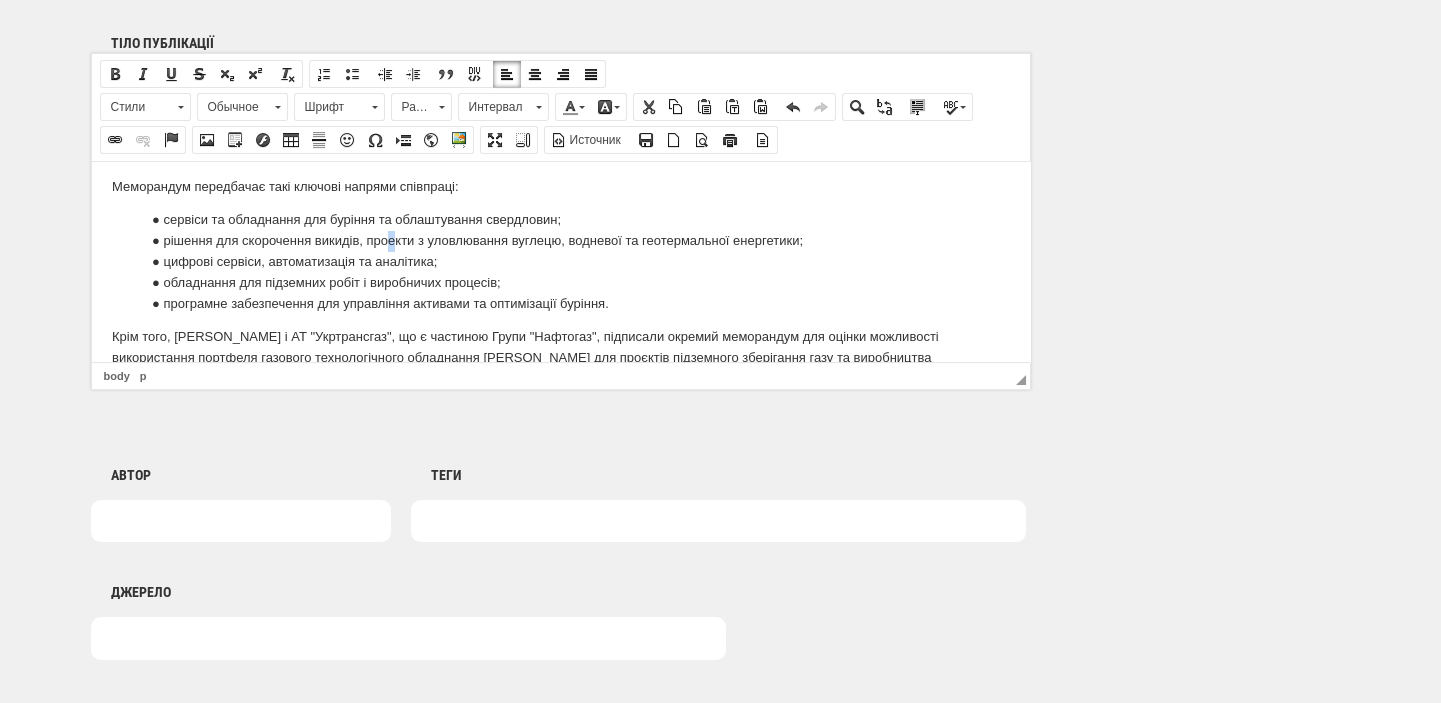 type 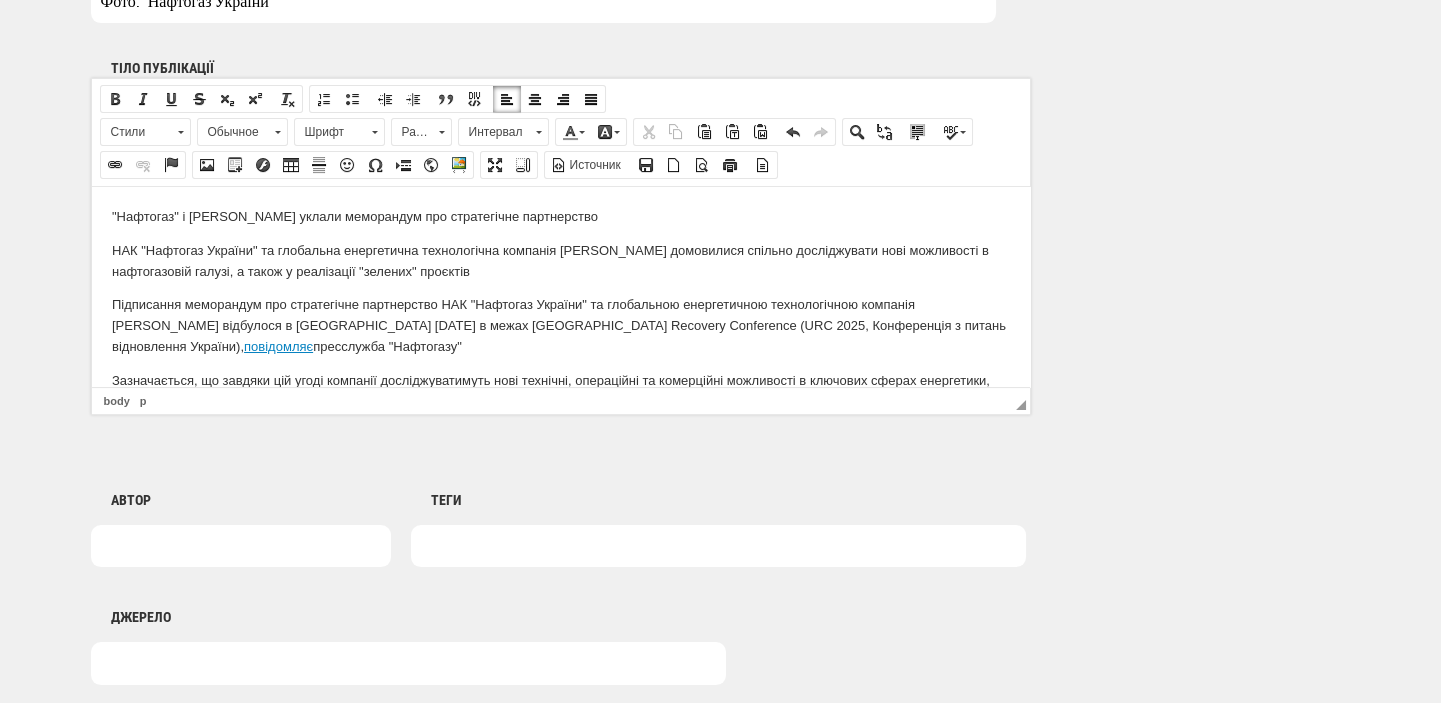 scroll, scrollTop: 1274, scrollLeft: 0, axis: vertical 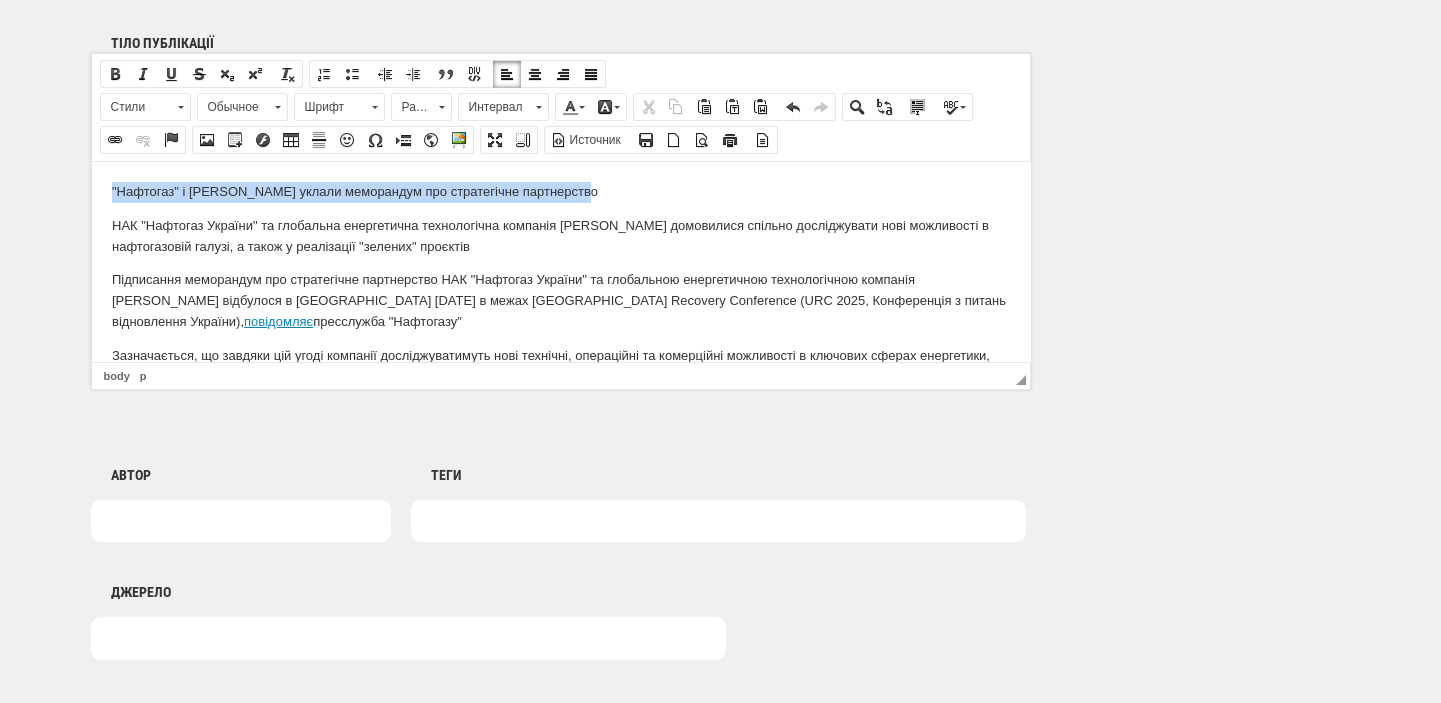 drag, startPoint x: 581, startPoint y: 191, endPoint x: 99, endPoint y: 192, distance: 482.00104 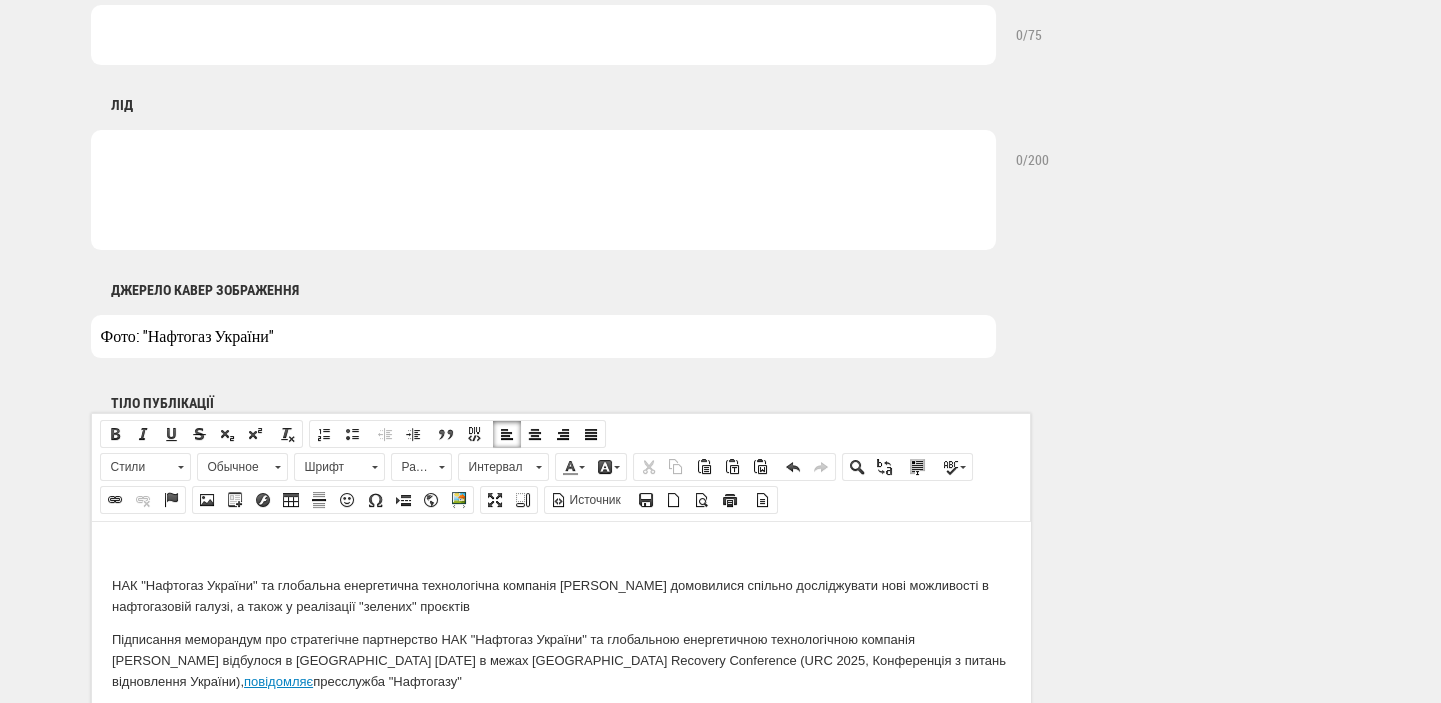 scroll, scrollTop: 850, scrollLeft: 0, axis: vertical 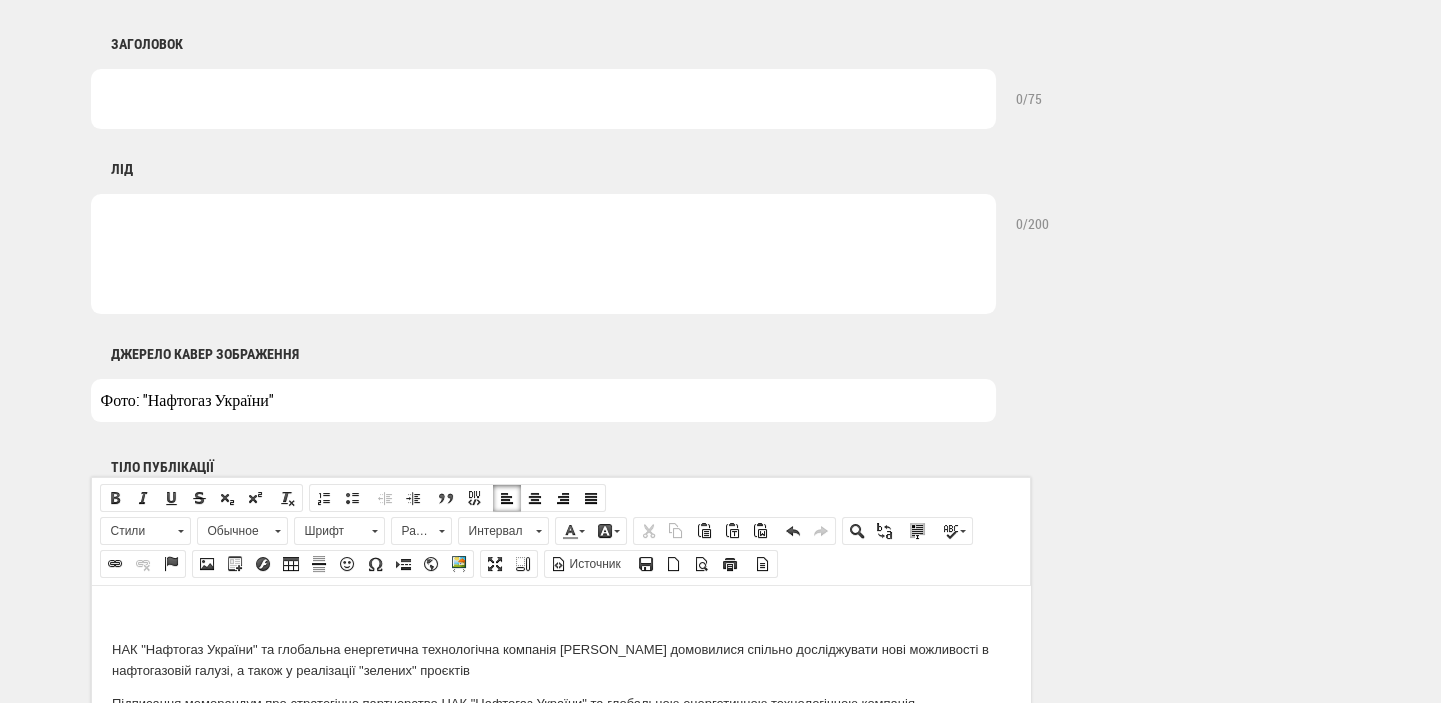 click at bounding box center (543, 99) 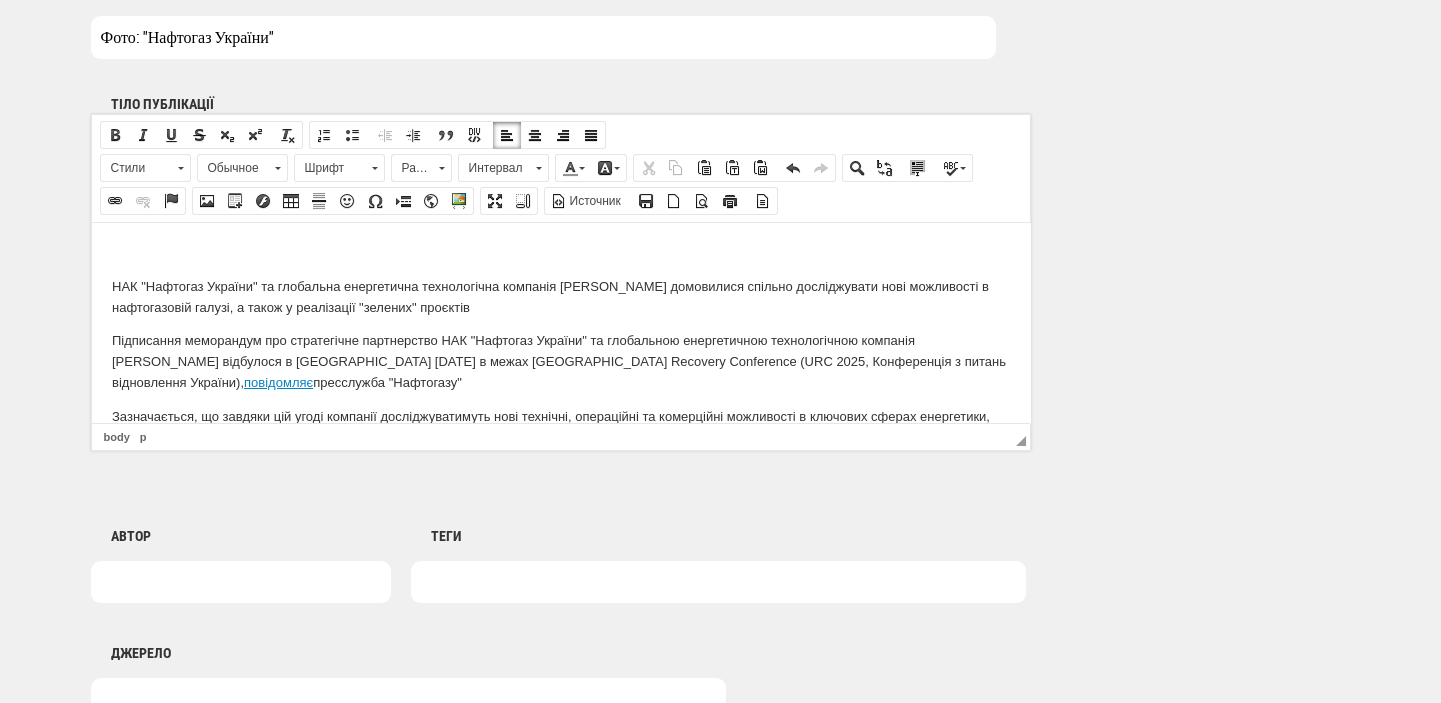 scroll, scrollTop: 1274, scrollLeft: 0, axis: vertical 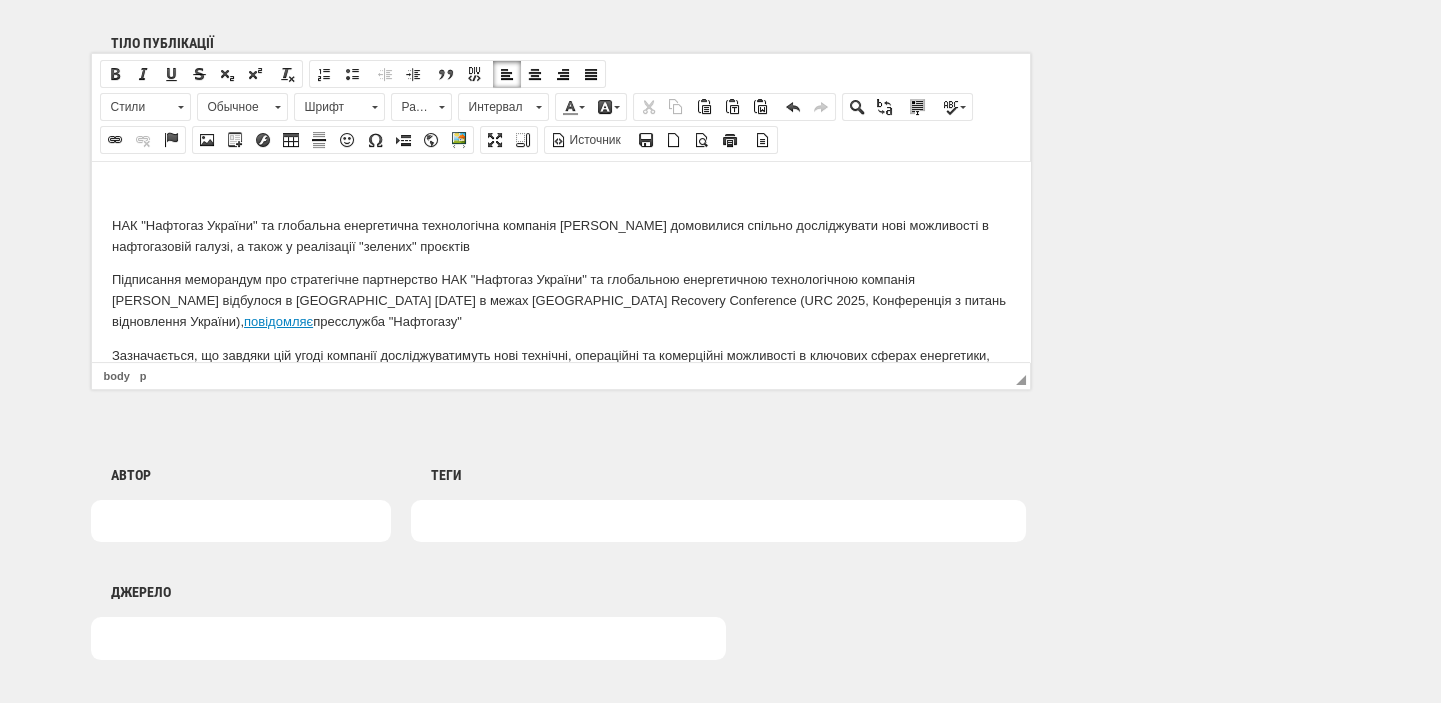 type on ""Нафтогаз" і [PERSON_NAME] уклали меморандум про стратегічне партнерство" 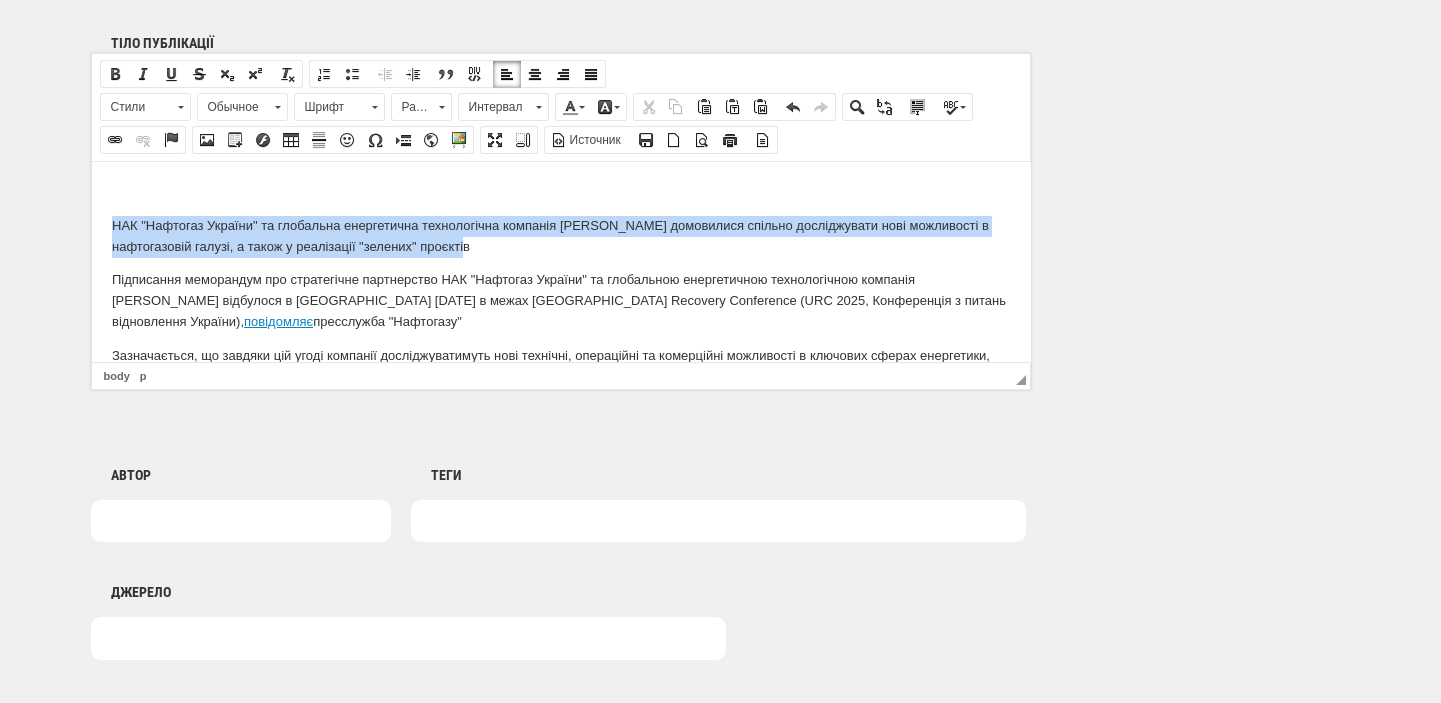 drag, startPoint x: 476, startPoint y: 245, endPoint x: 103, endPoint y: 228, distance: 373.3872 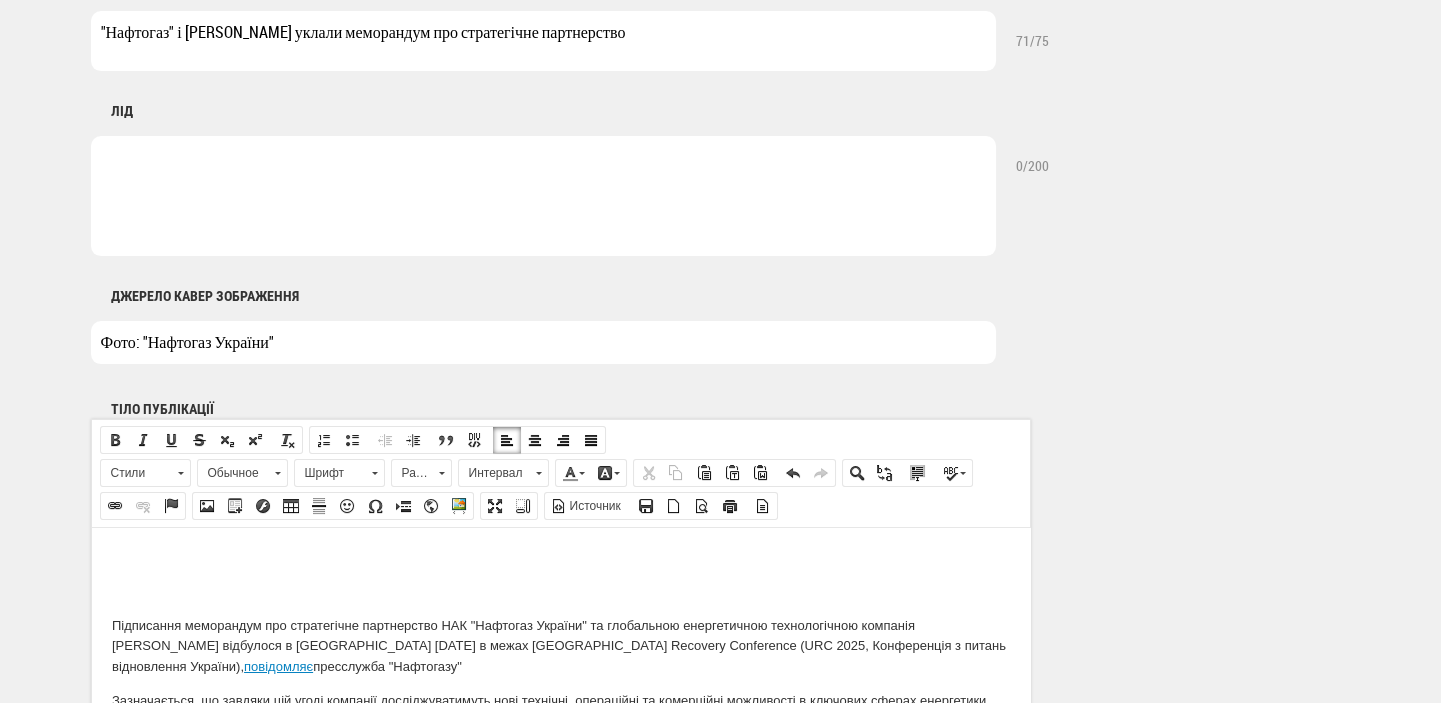 scroll, scrollTop: 850, scrollLeft: 0, axis: vertical 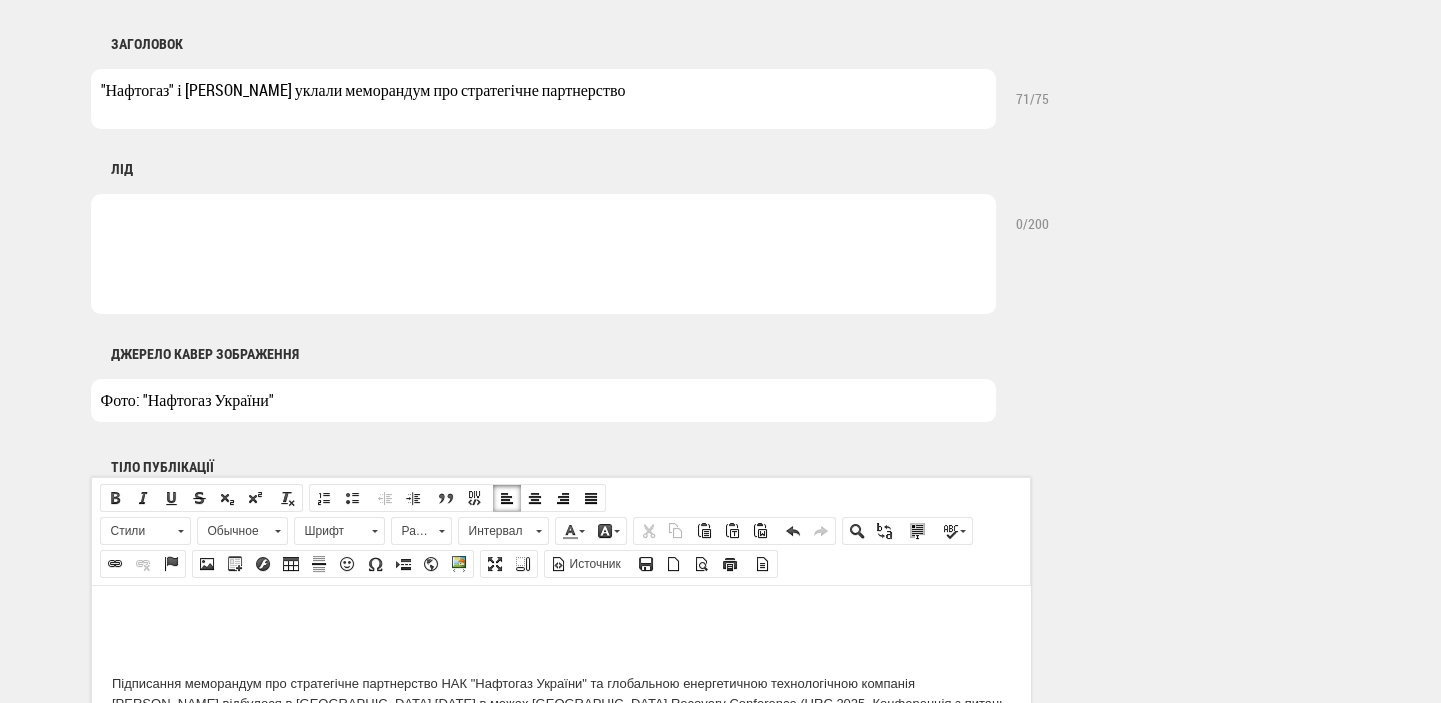 click at bounding box center [543, 254] 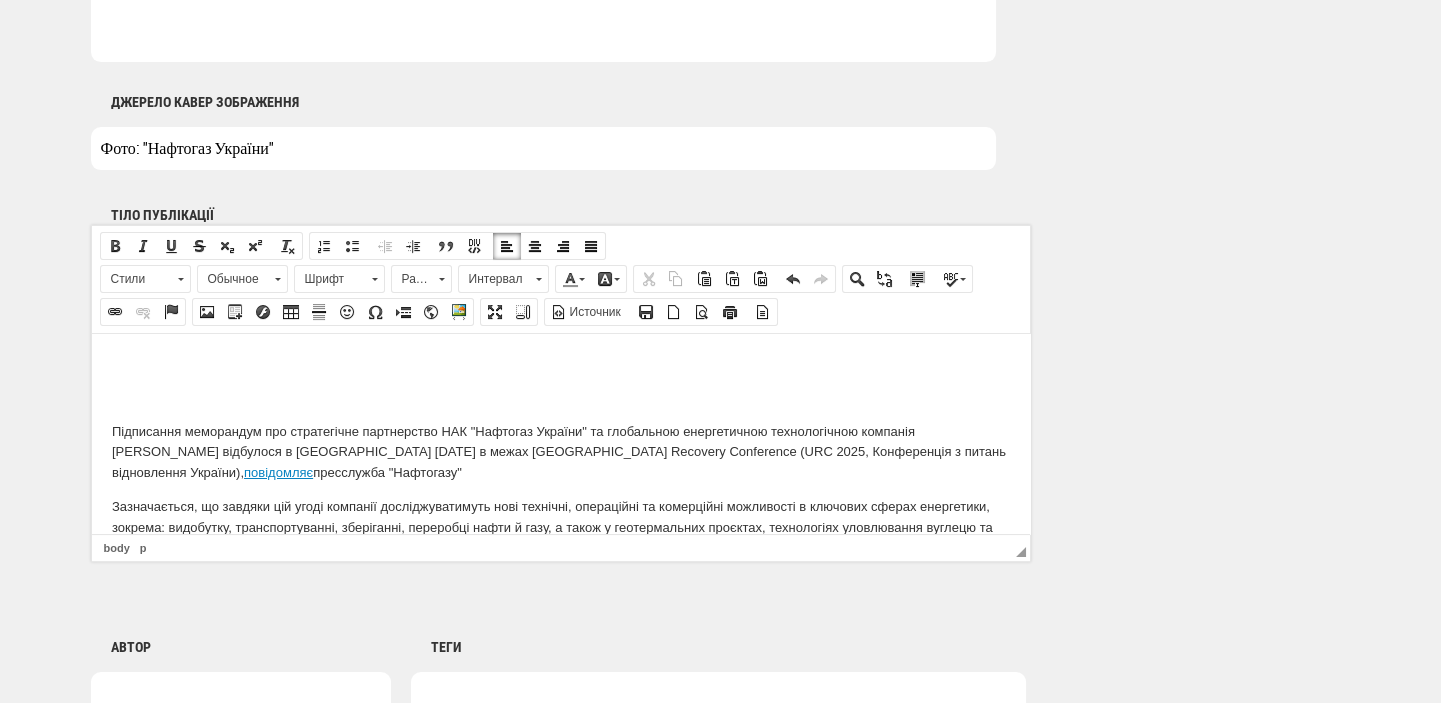 scroll, scrollTop: 1274, scrollLeft: 0, axis: vertical 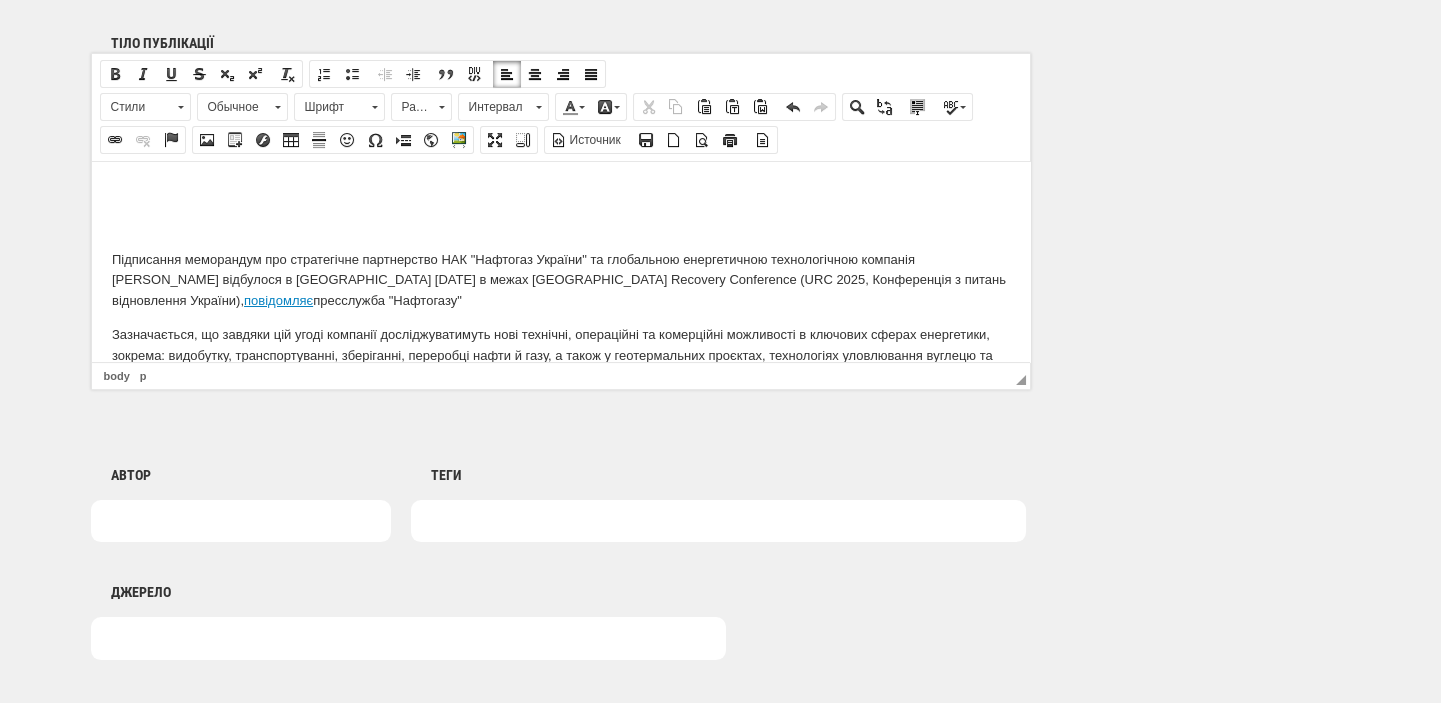 type on "НАК "Нафтогаз України" та глобальна енергетична технологічна компанія Baker Hughes домовилися спільно досліджувати нові можливості в нафтогазовій галузі, а також у реалізації "зелених" проєктів" 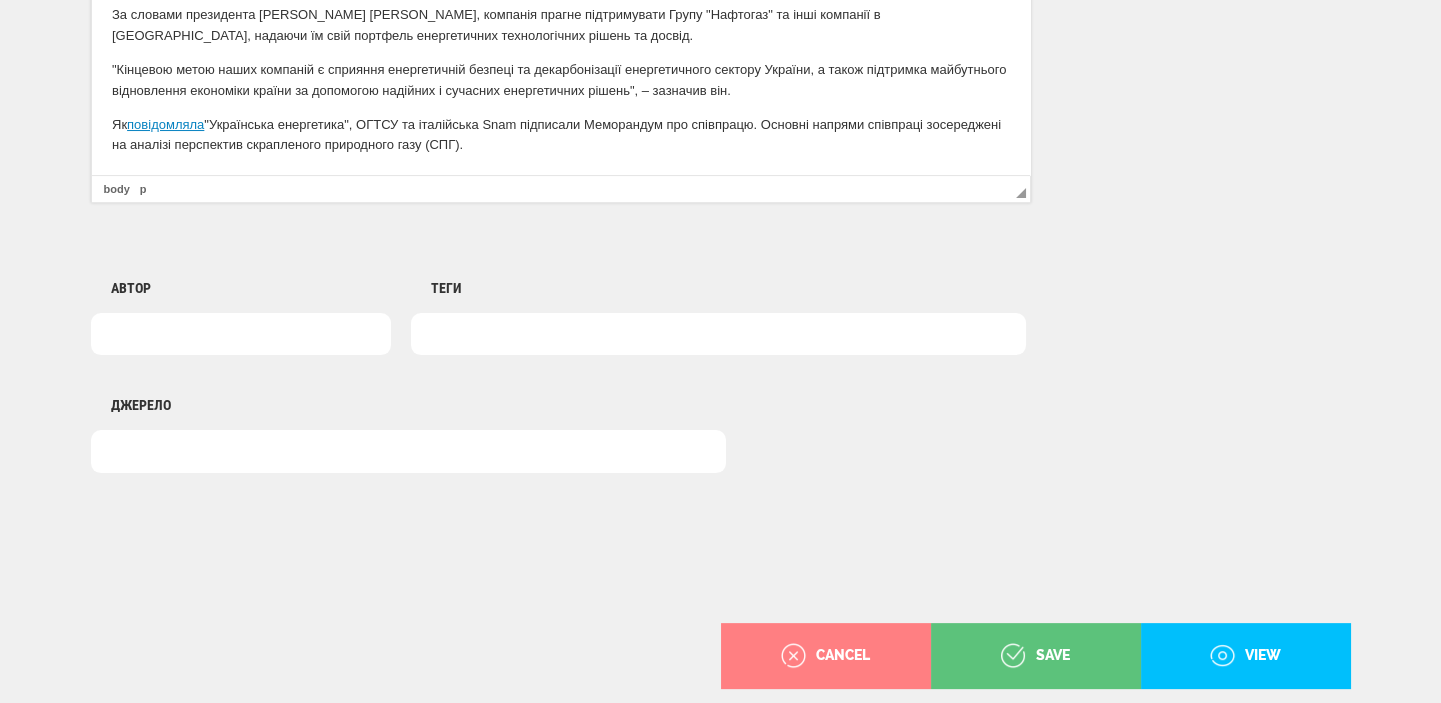 scroll, scrollTop: 1493, scrollLeft: 0, axis: vertical 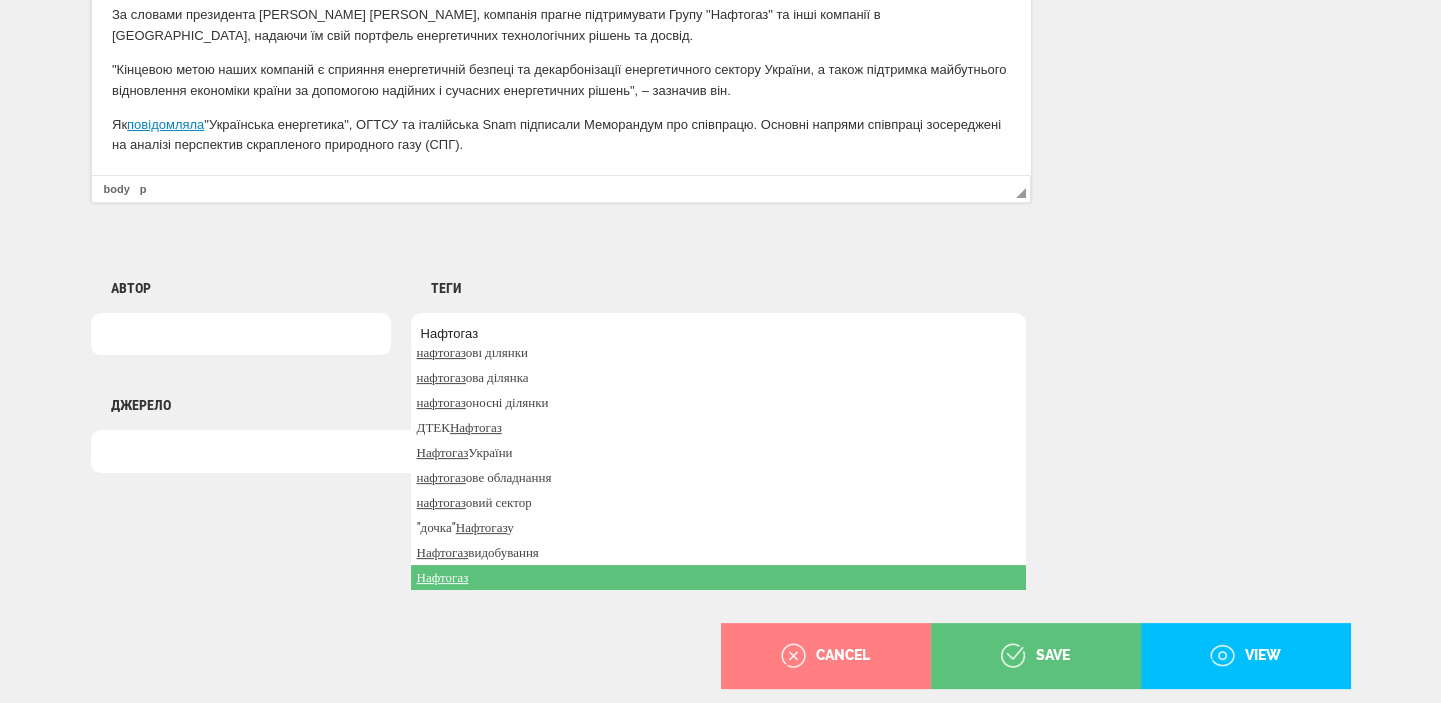 type on "Нафтогаз" 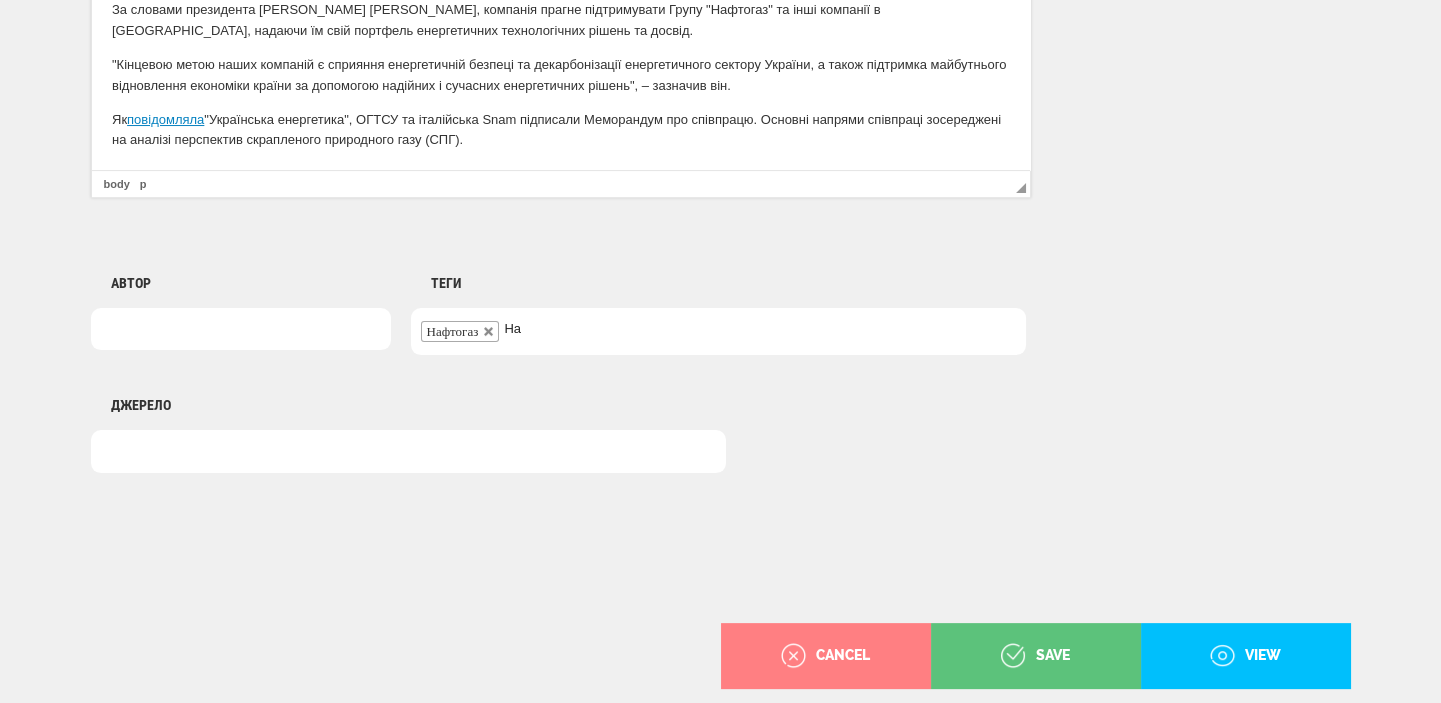 scroll, scrollTop: 0, scrollLeft: 0, axis: both 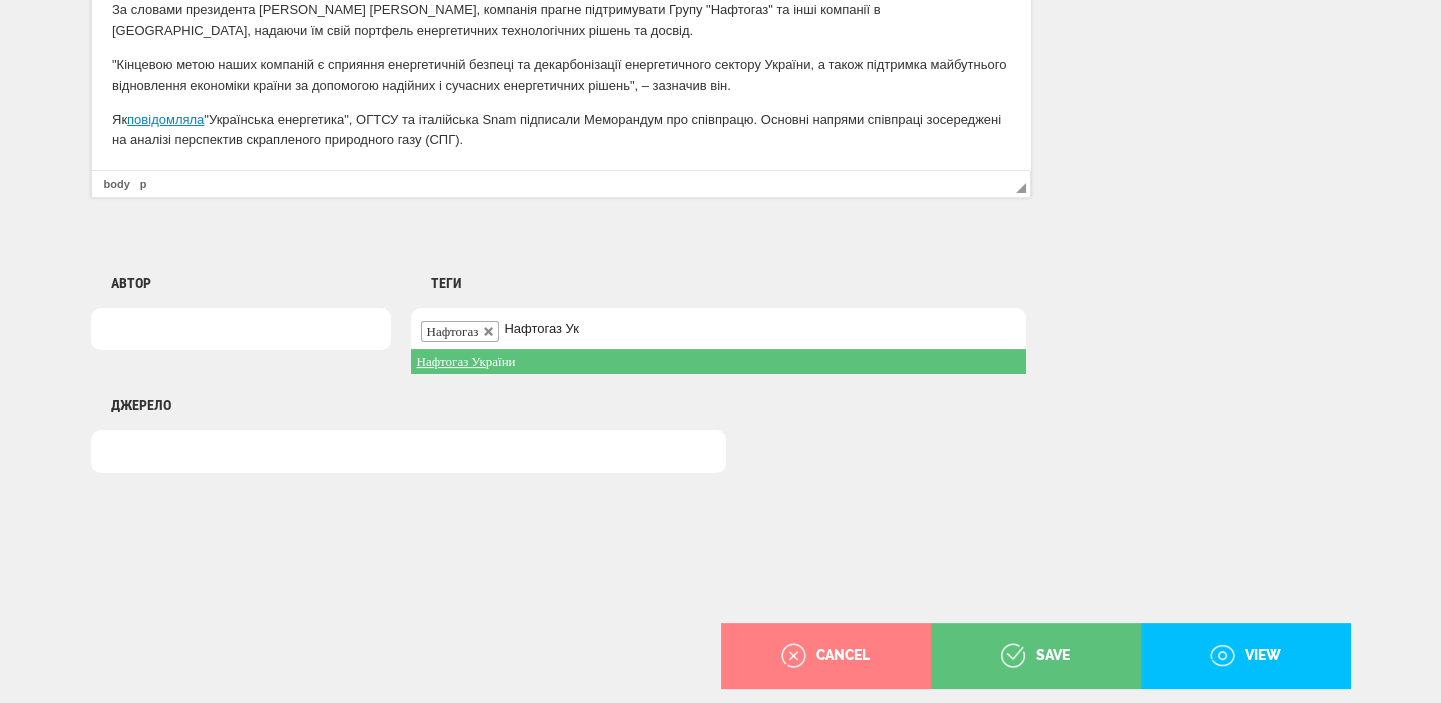 type on "Нафтогаз Ук" 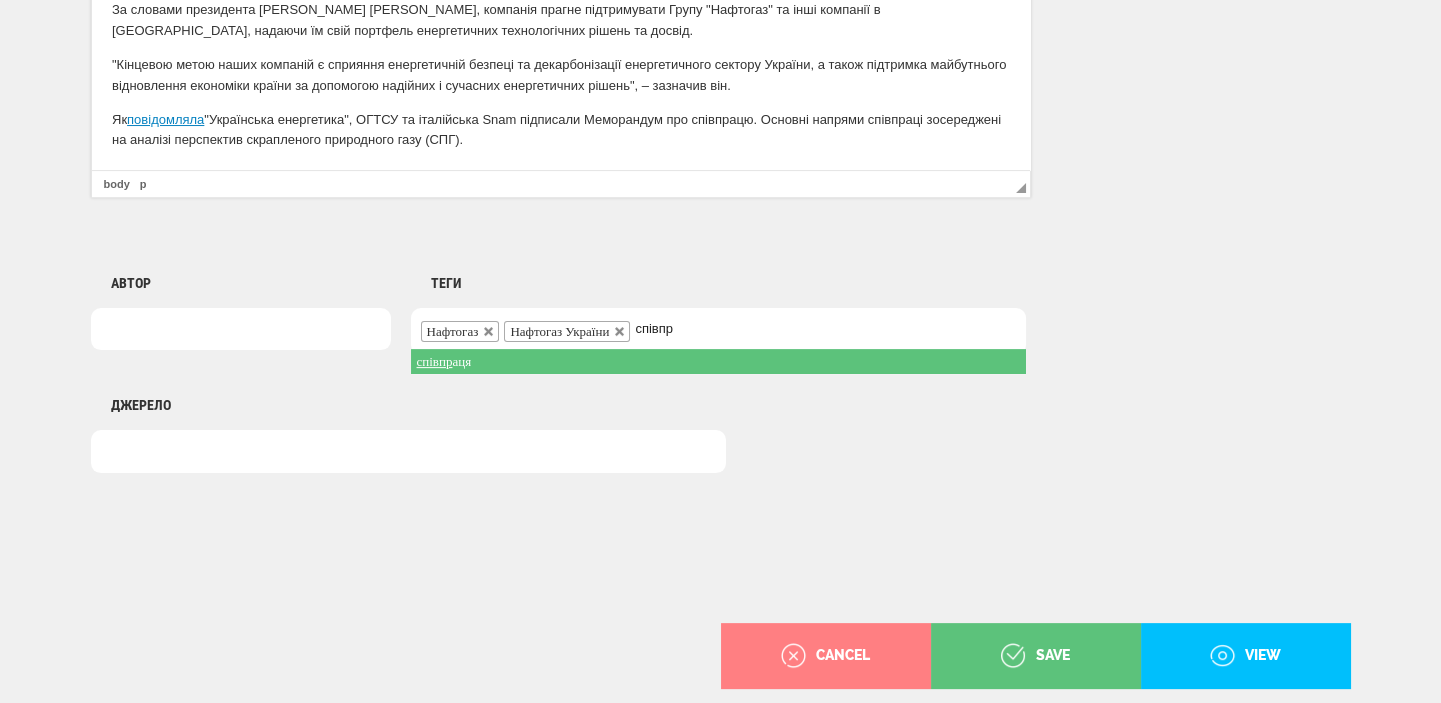 type on "співпр" 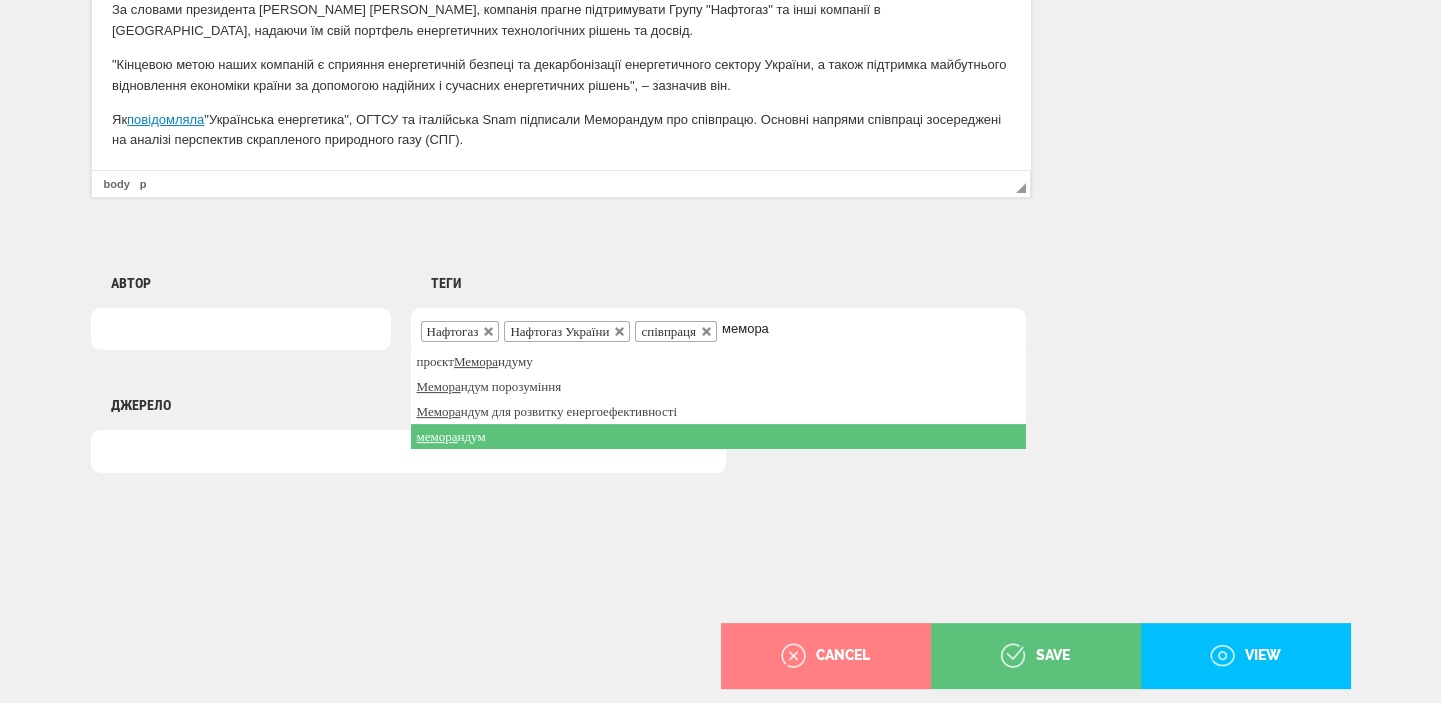 type on "мемора" 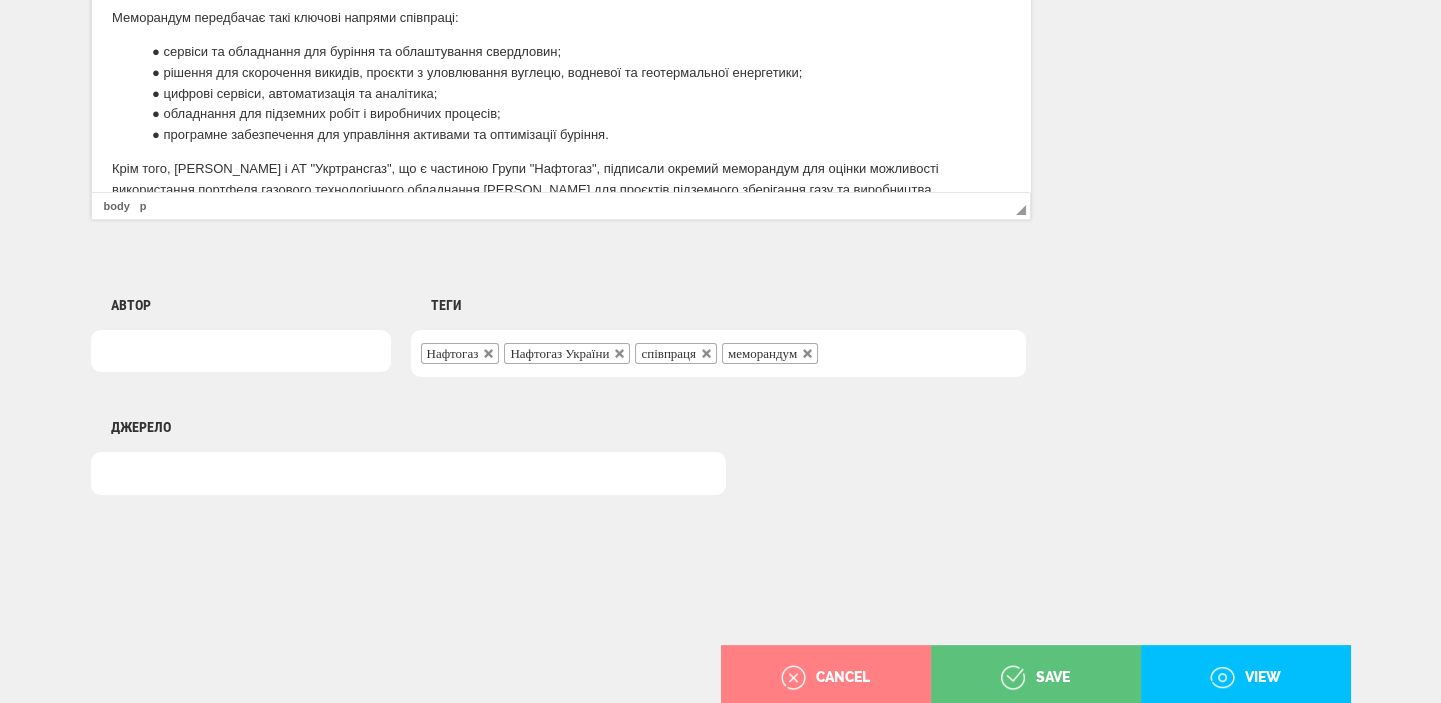 scroll, scrollTop: 1498, scrollLeft: 0, axis: vertical 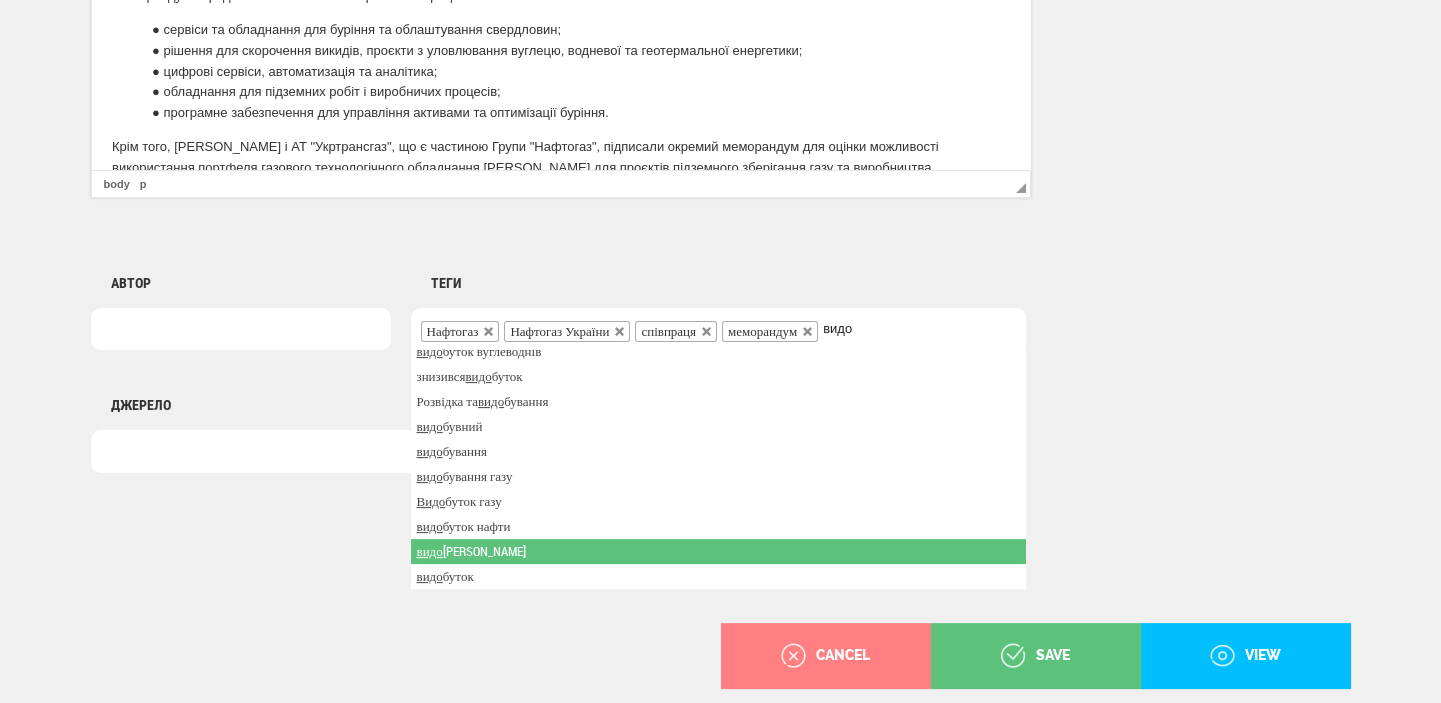 type on "видо" 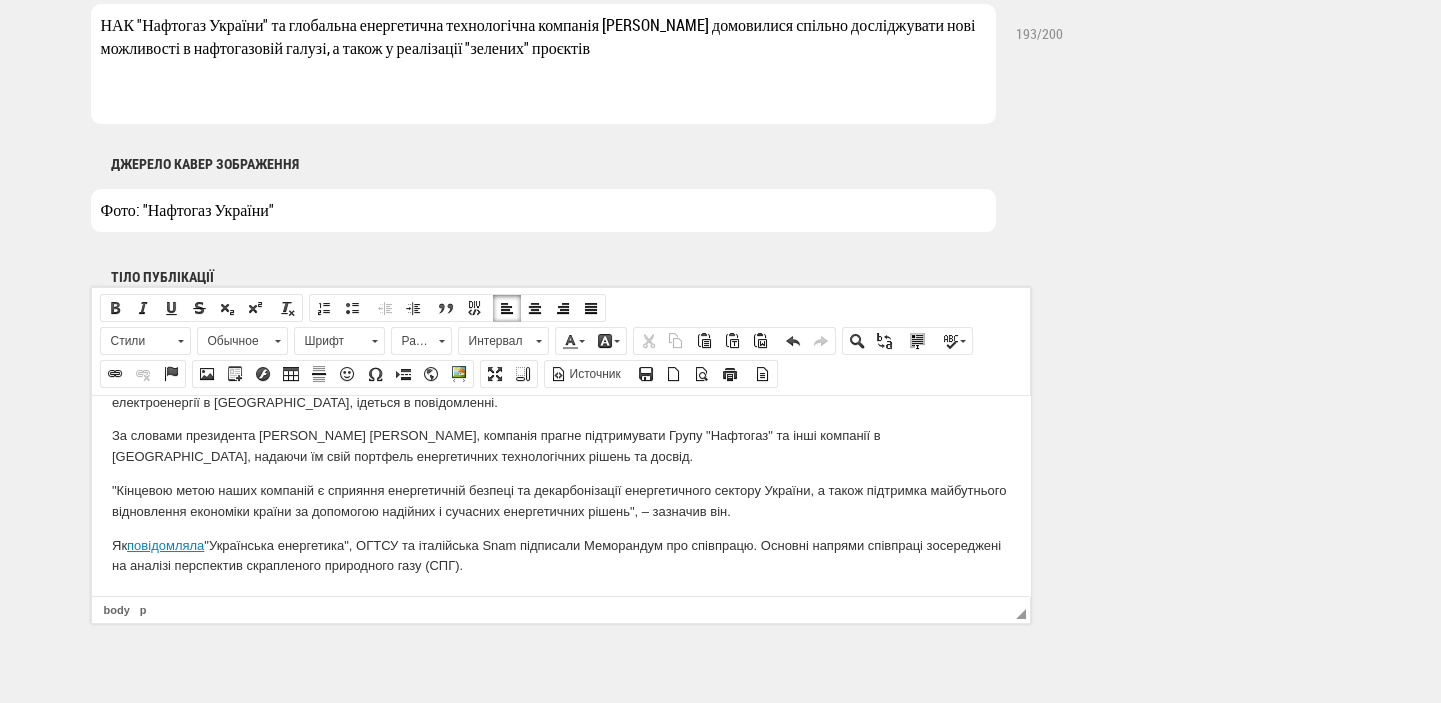 scroll, scrollTop: 1286, scrollLeft: 0, axis: vertical 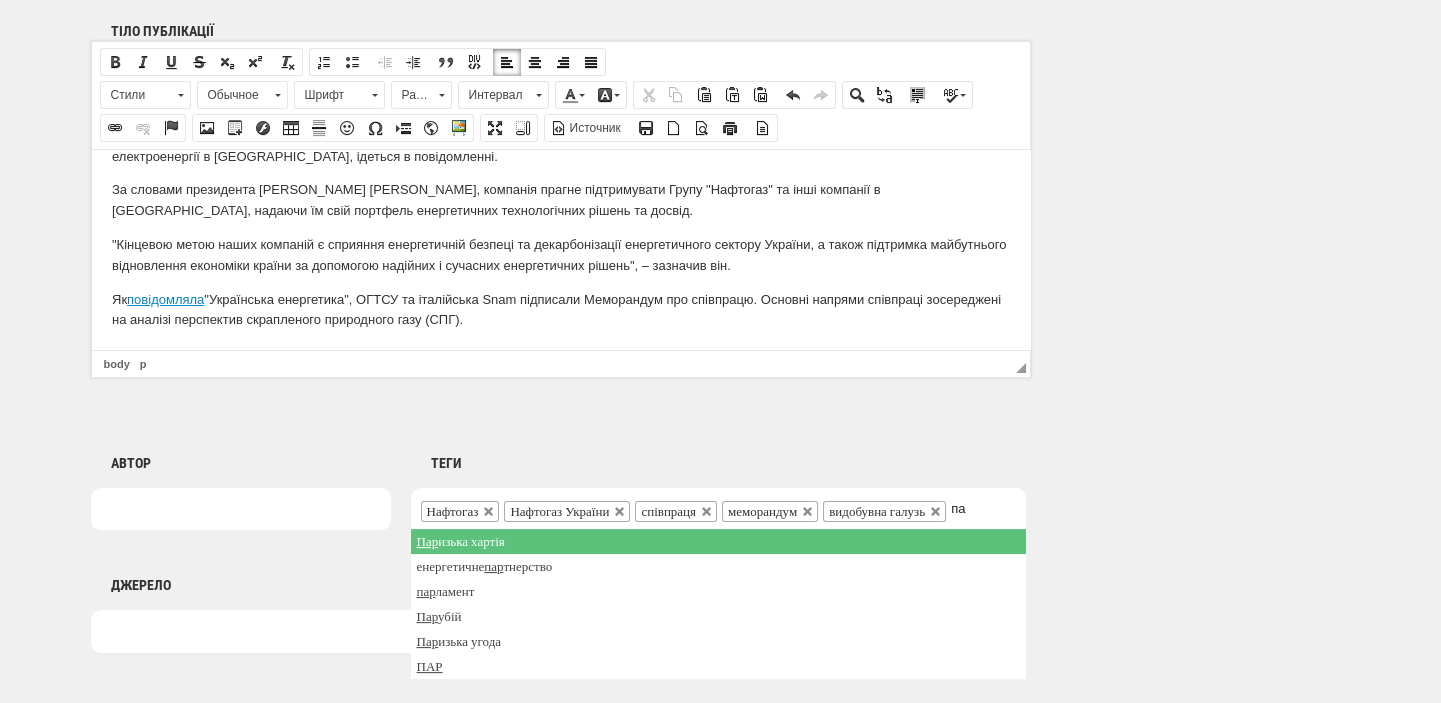 type on "п" 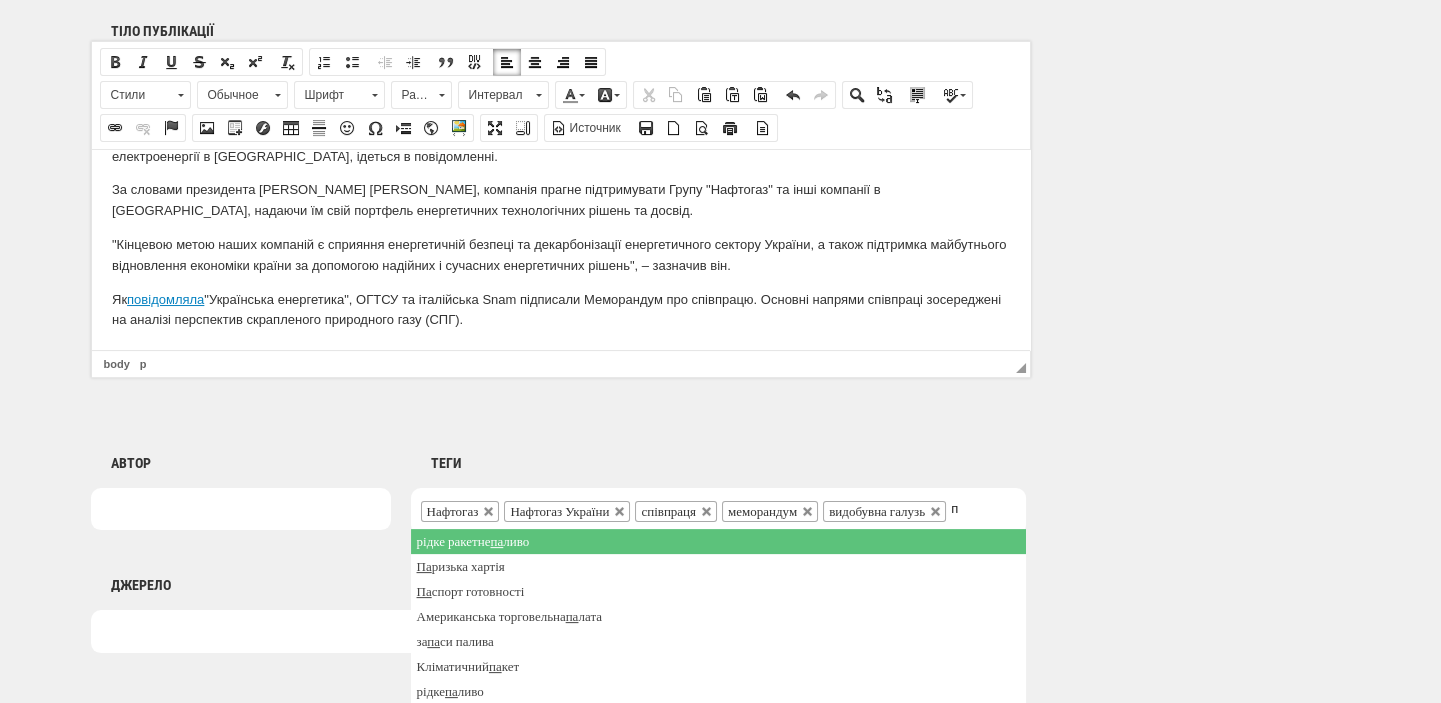 type 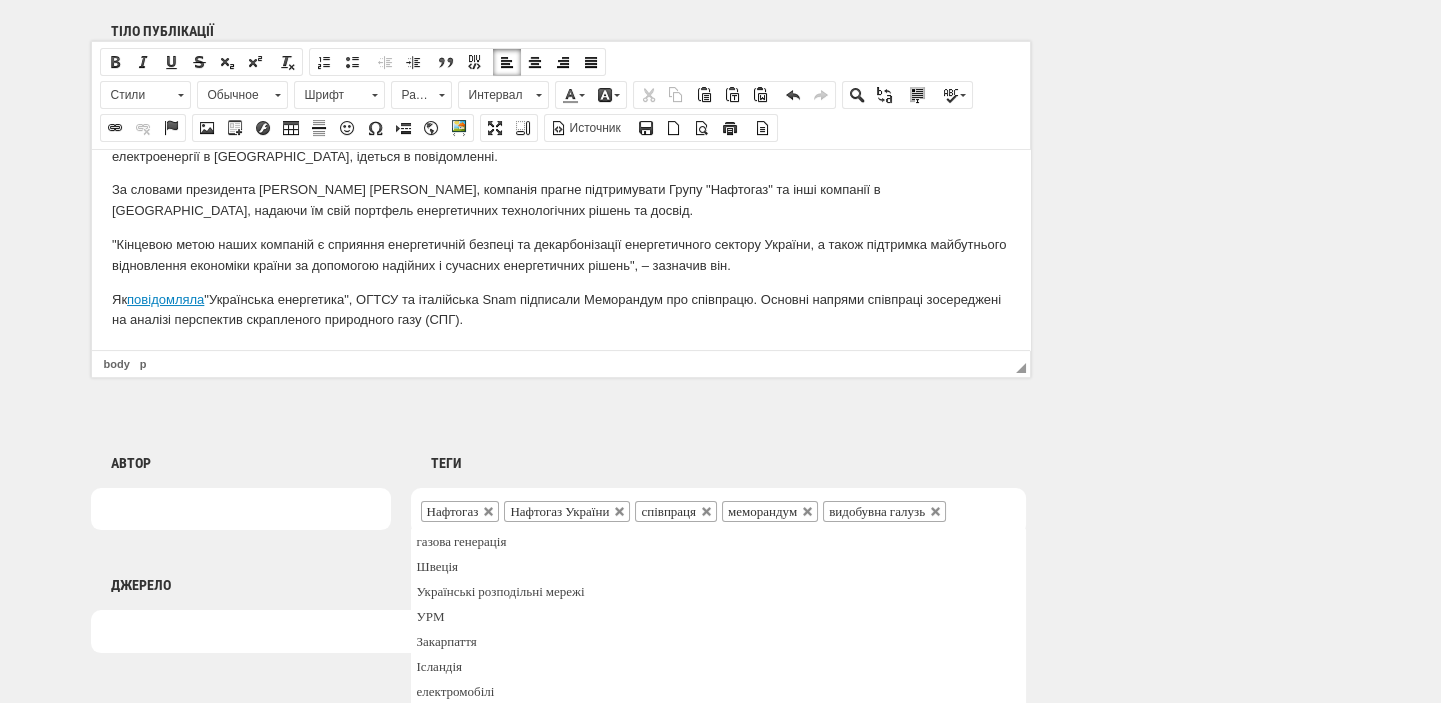 click on "Публікація Новини Новини Матеріали Мультимедіа Блог Документи Категорія Відео Фото Аналітика Розслідування Репортаж Анонси Спецтема Iнтерв’ю Інфографіка Аналітика Green Deal Географія Зняти вибране Головне Важливе Кавер зображення picture video UPLOAD DELETE Налаштування Дата публікації
1
2
3
4
5
6
7
8
9
10
11
12
13
14
15
16
17
18
19
20
21
22
23
24
25
26
27
28
29
30
31
січня
лютого
березня
квітня
травня
червня
липня
серпня
вересня
жовтня
листопада
грудня
2020
2021
2022
2023
2024
2025
2026
2027
2028
2029
2030
—
00
01
02
03
04
05
06
07
08
09
10
11
12
13
14
15
16
17" at bounding box center [721, -209] 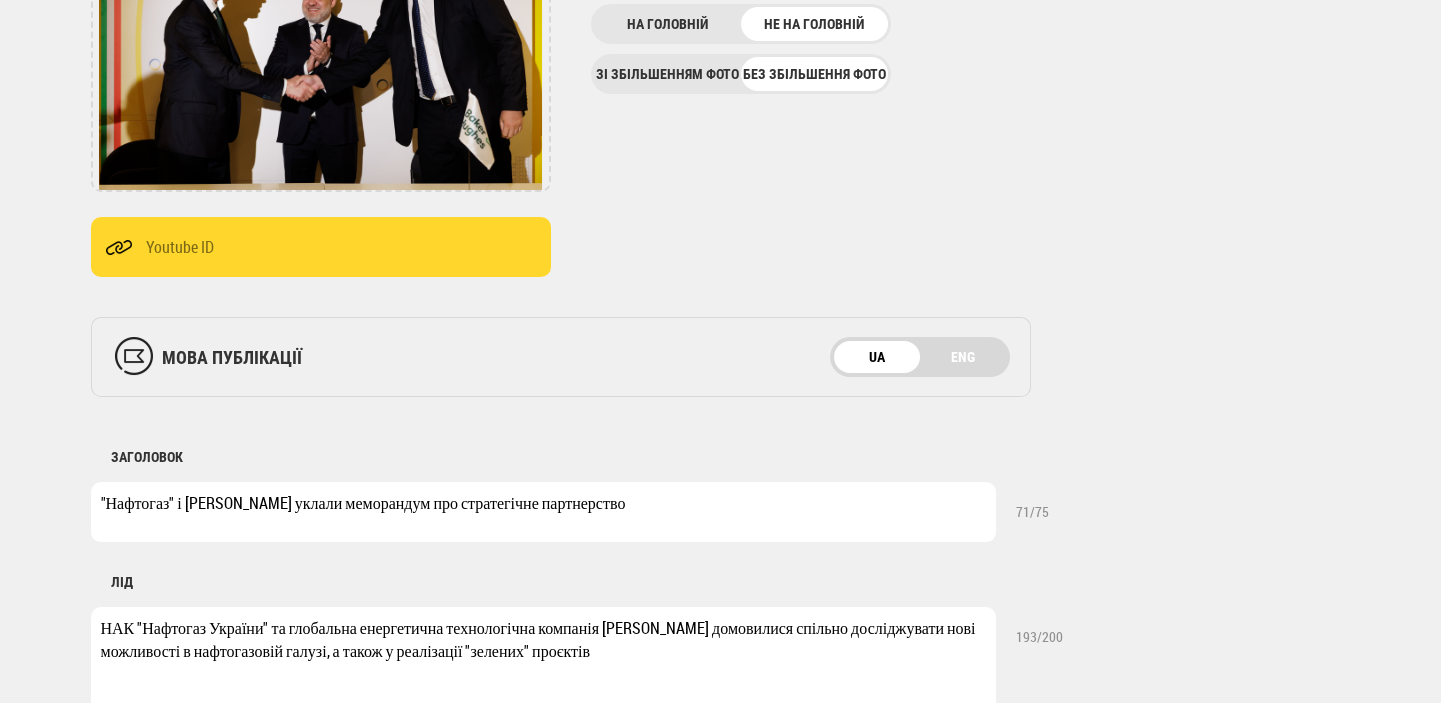 scroll, scrollTop: 0, scrollLeft: 0, axis: both 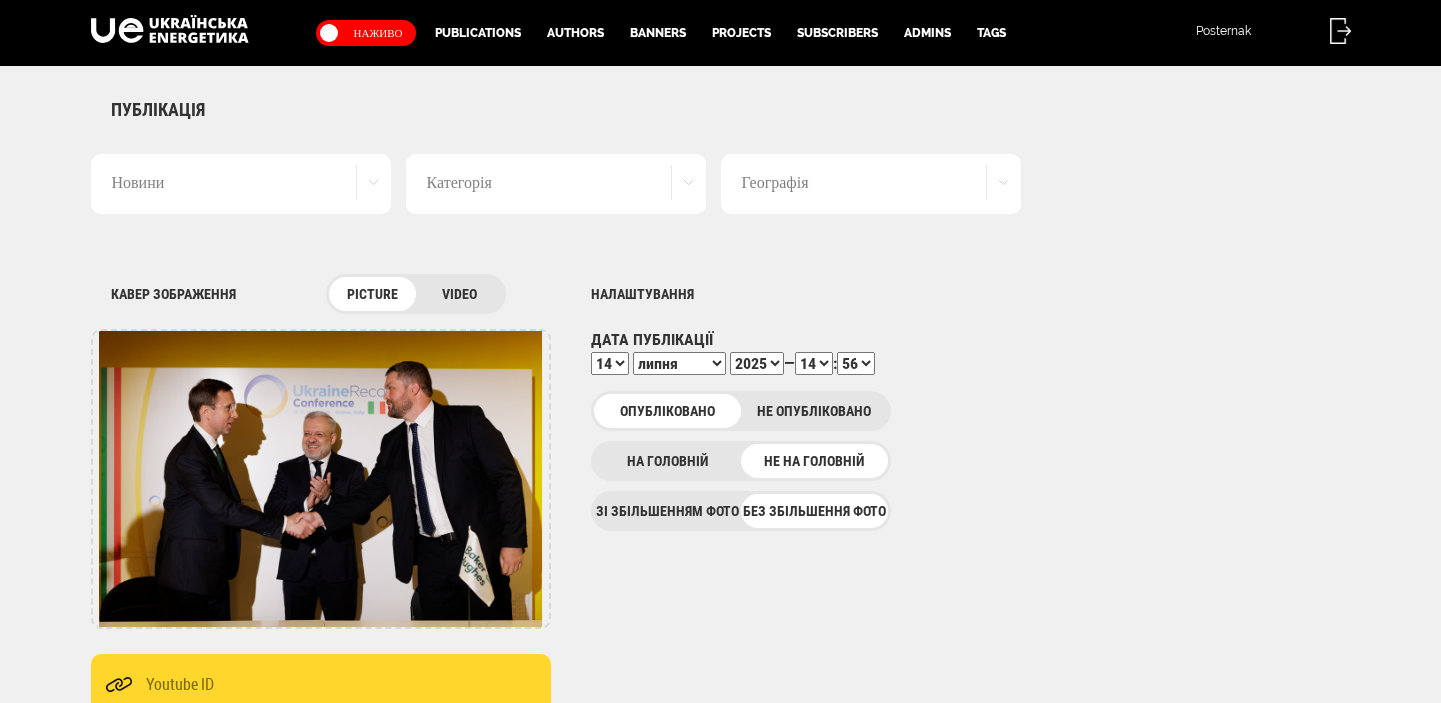 click on "00
01
02
03
04
05
06
07
08
09
10
11
12
13
14
15
16
17
18
19
20
21
22
23
24
25
26
27
28
29
30
31
32
33
34
35
36
37
38
39
40
41
42
43
44
45
46
47
48
49
50
51
52
53
54
55
56
57
58
59" at bounding box center [856, 363] 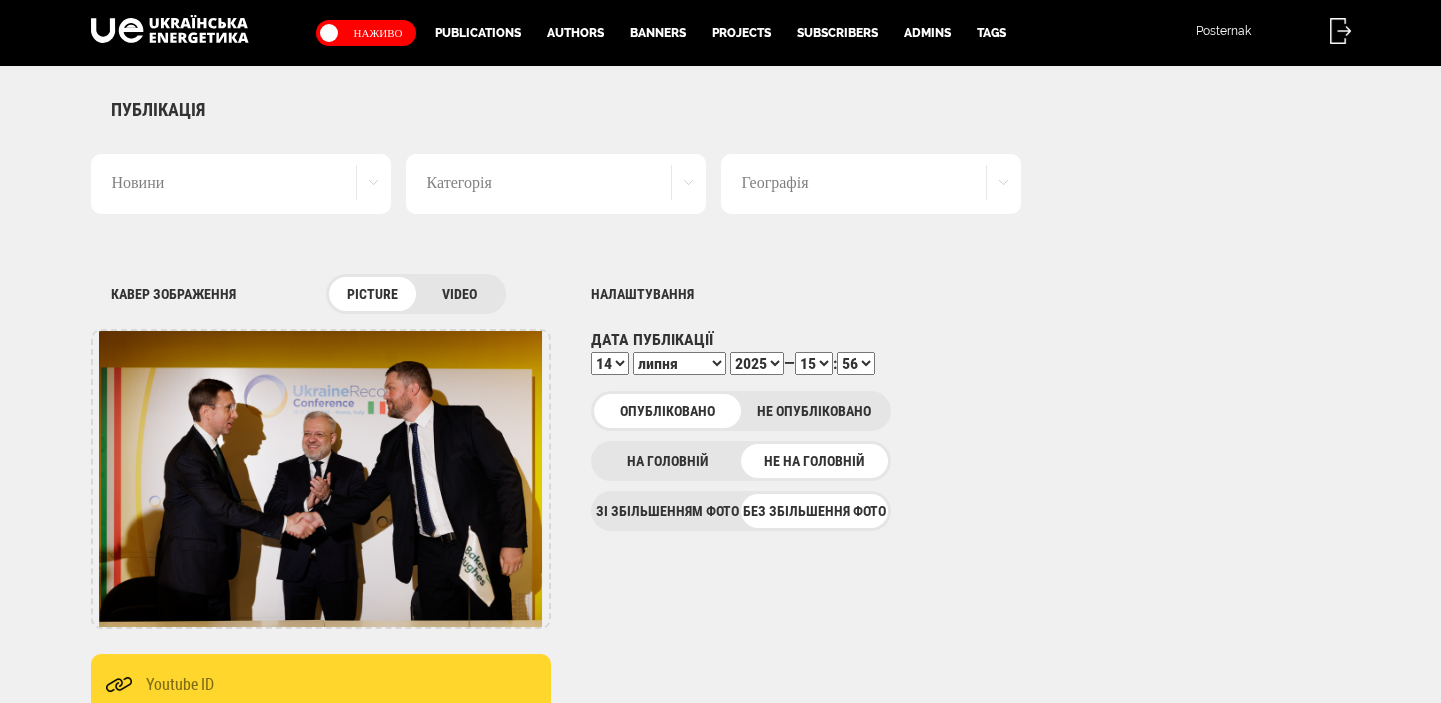 click on "00
01
02
03
04
05
06
07
08
09
10
11
12
13
14
15
16
17
18
19
20
21
22
23" at bounding box center [814, 363] 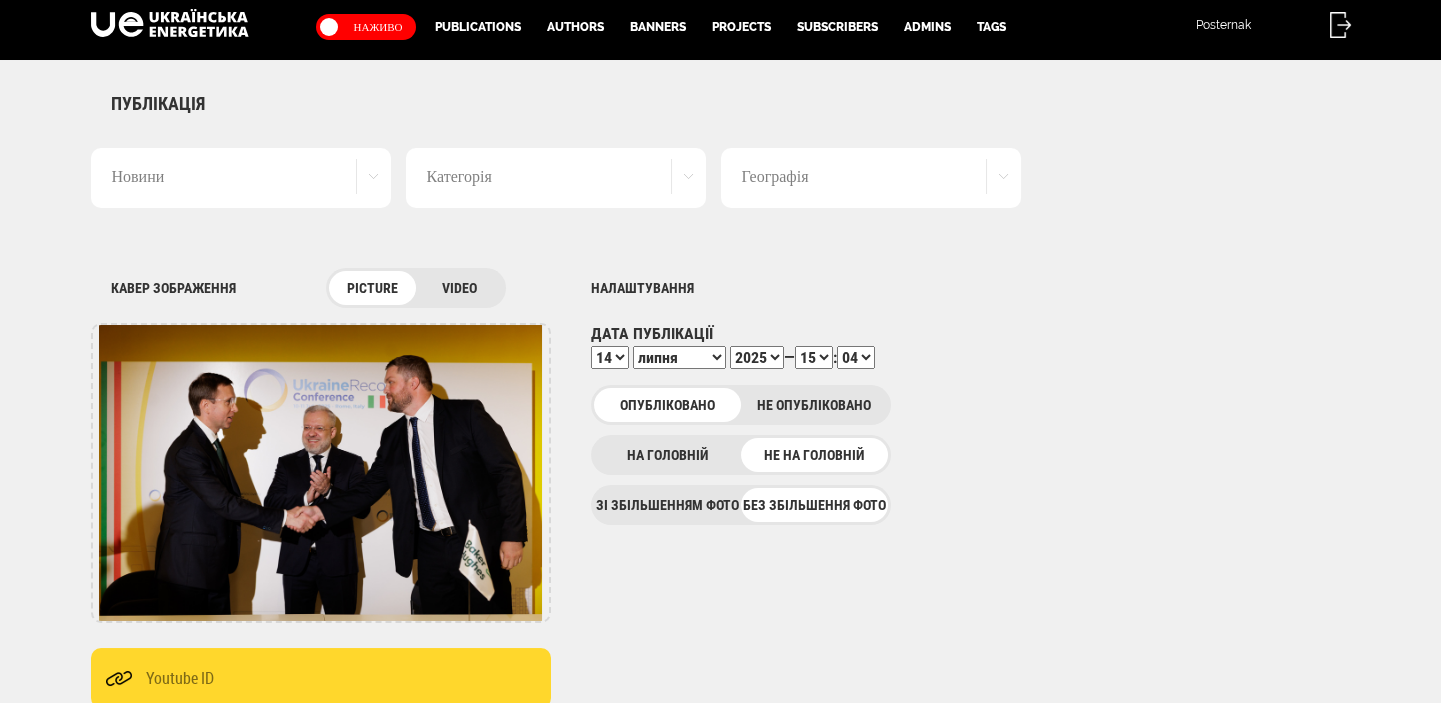 scroll, scrollTop: 0, scrollLeft: 0, axis: both 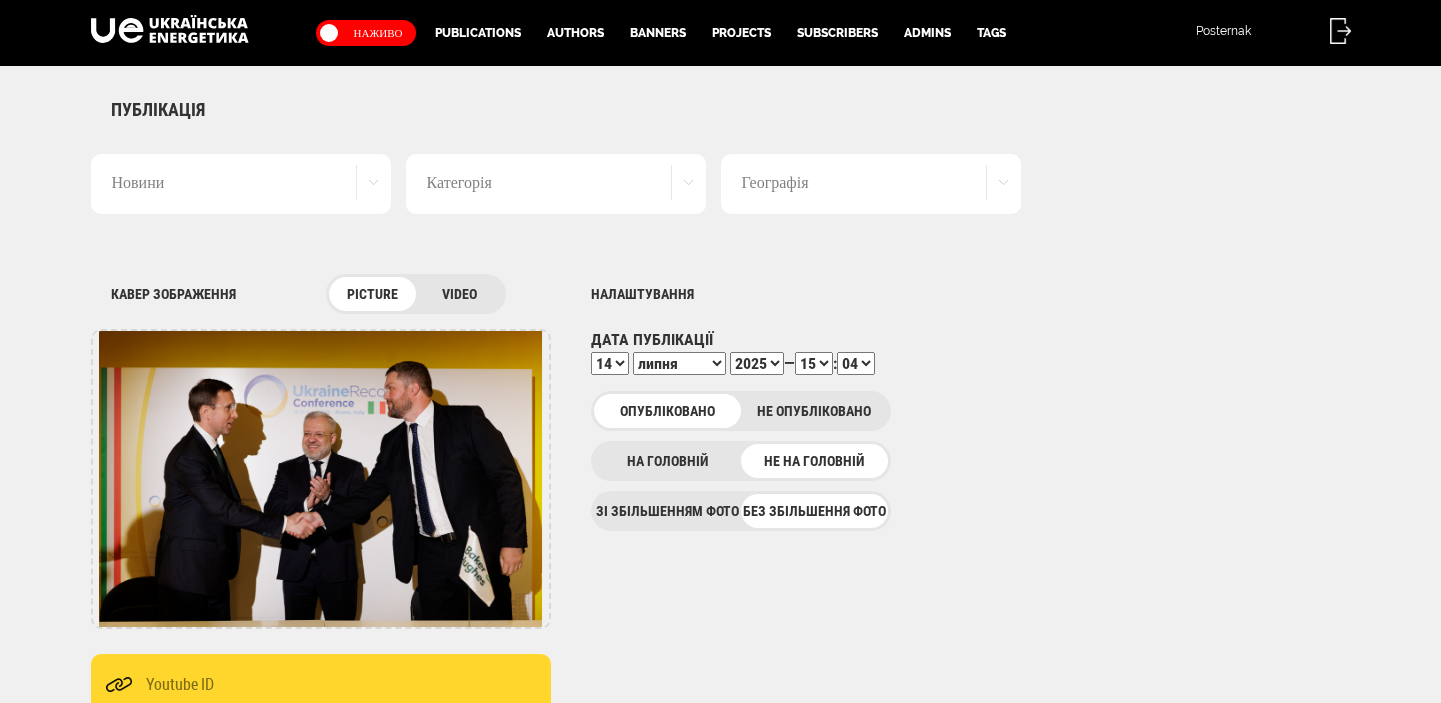 click on "00
01
02
03
04
05
06
07
08
09
10
11
12
13
14
15
16
17
18
19
20
21
22
23
24
25
26
27
28
29
30
31
32
33
34
35
36
37
38
39
40
41
42
43
44
45
46
47
48
49
50
51
52
53
54
55
56
57
58
59" at bounding box center (856, 363) 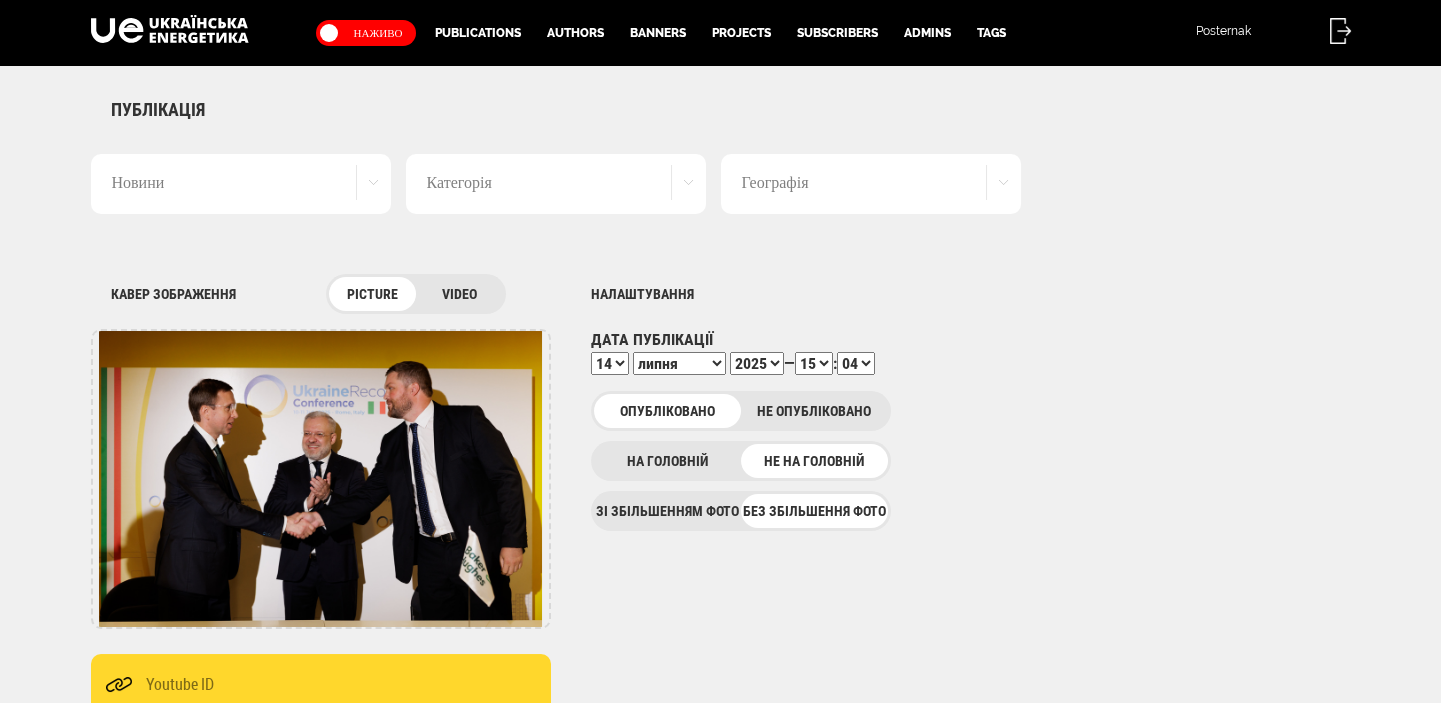 select on "05" 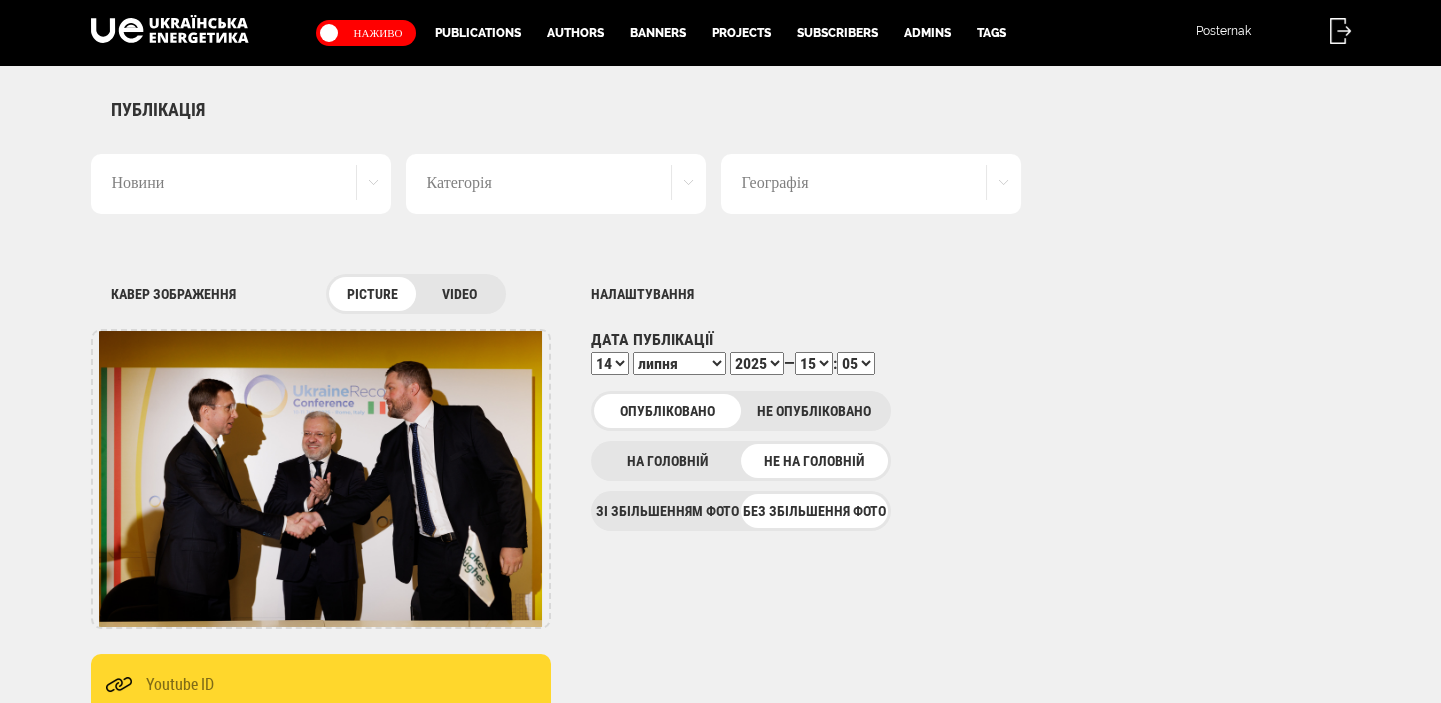 click on "00
01
02
03
04
05
06
07
08
09
10
11
12
13
14
15
16
17
18
19
20
21
22
23
24
25
26
27
28
29
30
31
32
33
34
35
36
37
38
39
40
41
42
43
44
45
46
47
48
49
50
51
52
53
54
55
56
57
58
59" at bounding box center (856, 363) 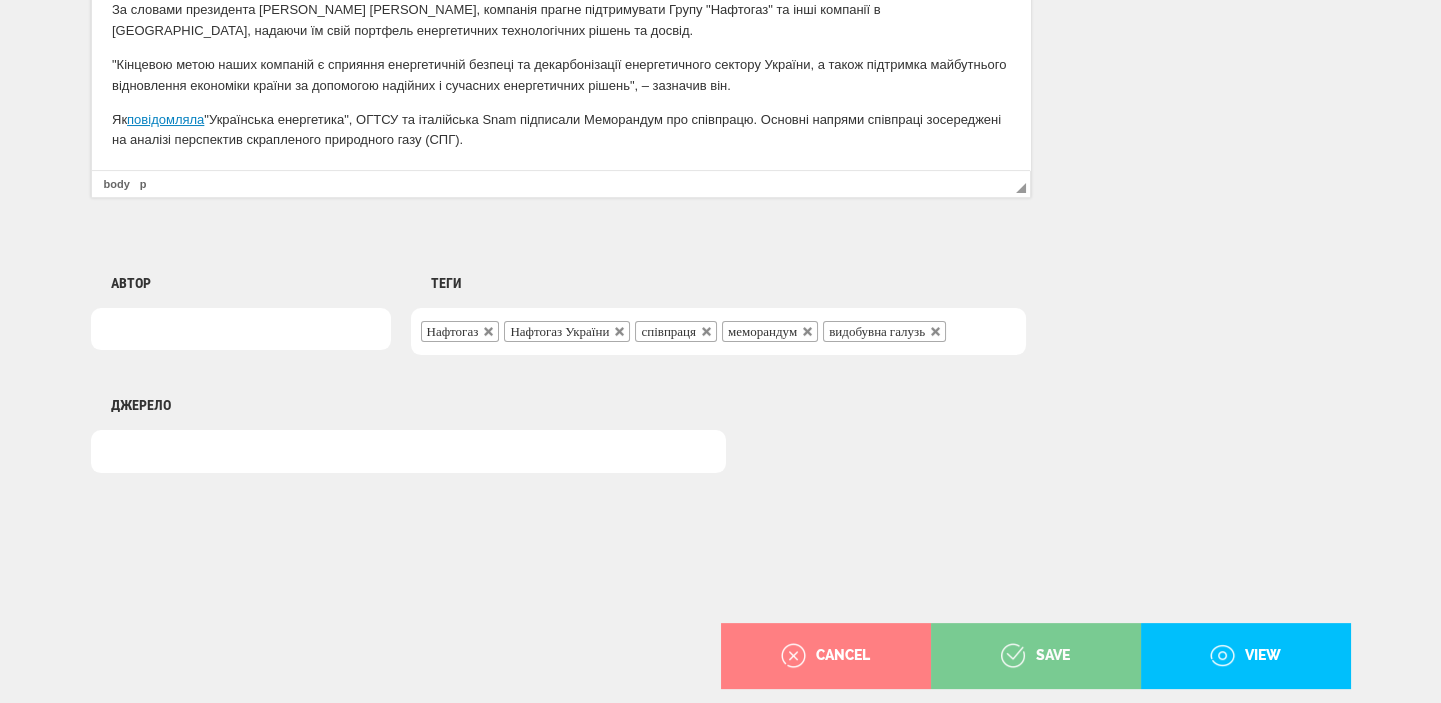 scroll, scrollTop: 1498, scrollLeft: 0, axis: vertical 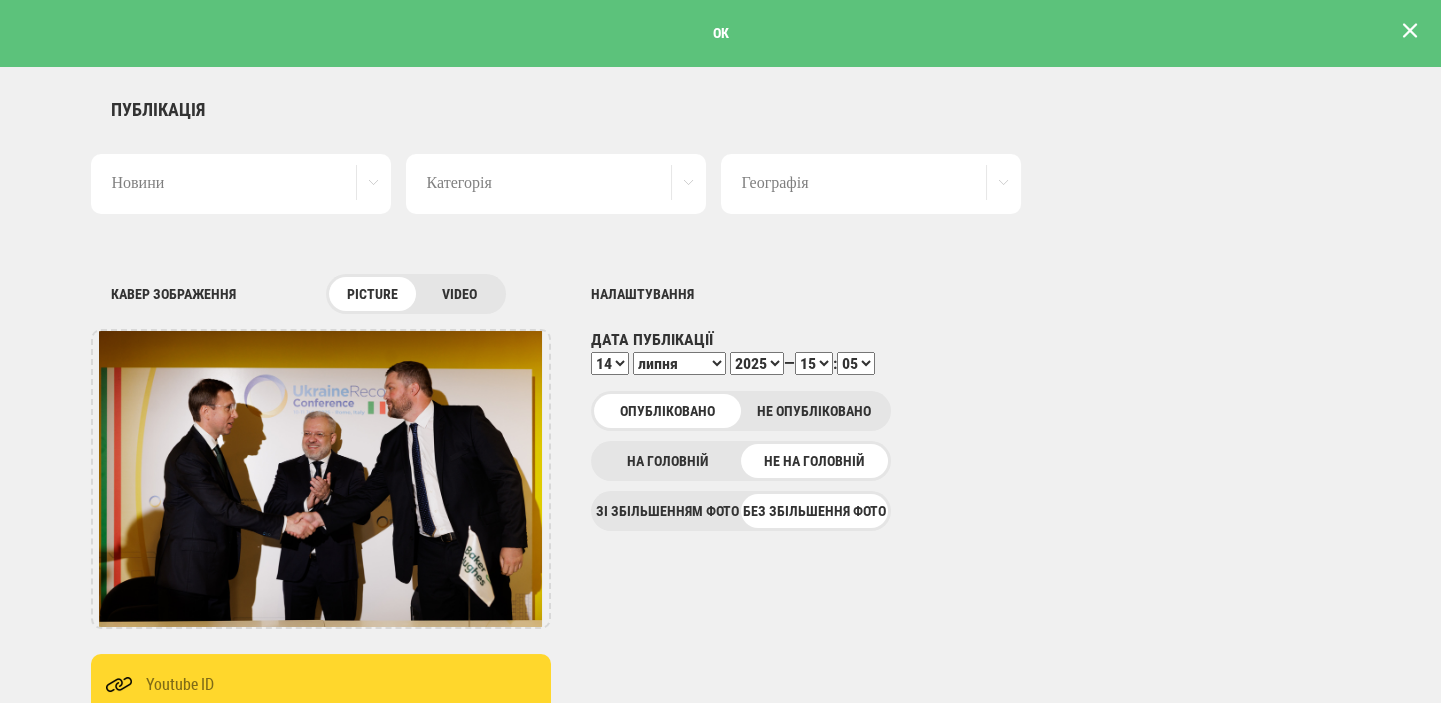 click at bounding box center [1410, 31] 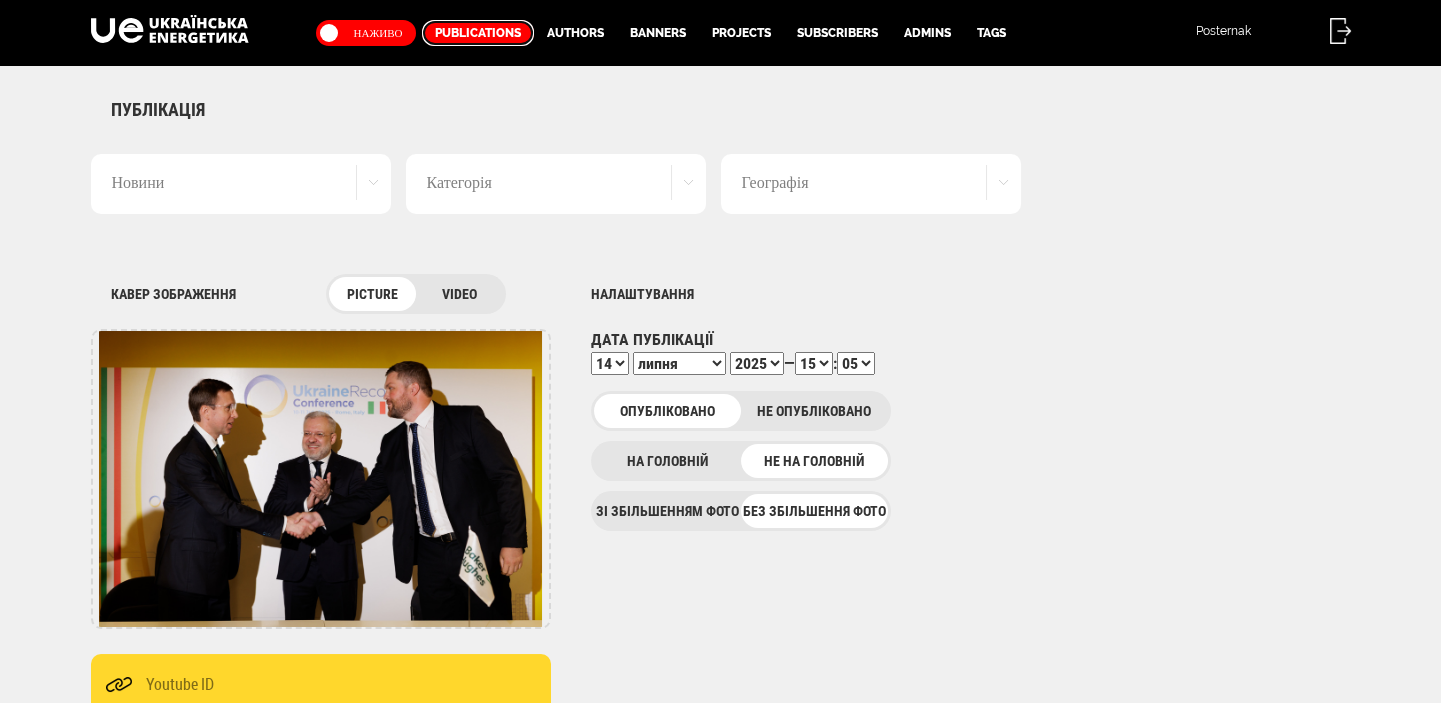 click on "Publications" at bounding box center [478, 33] 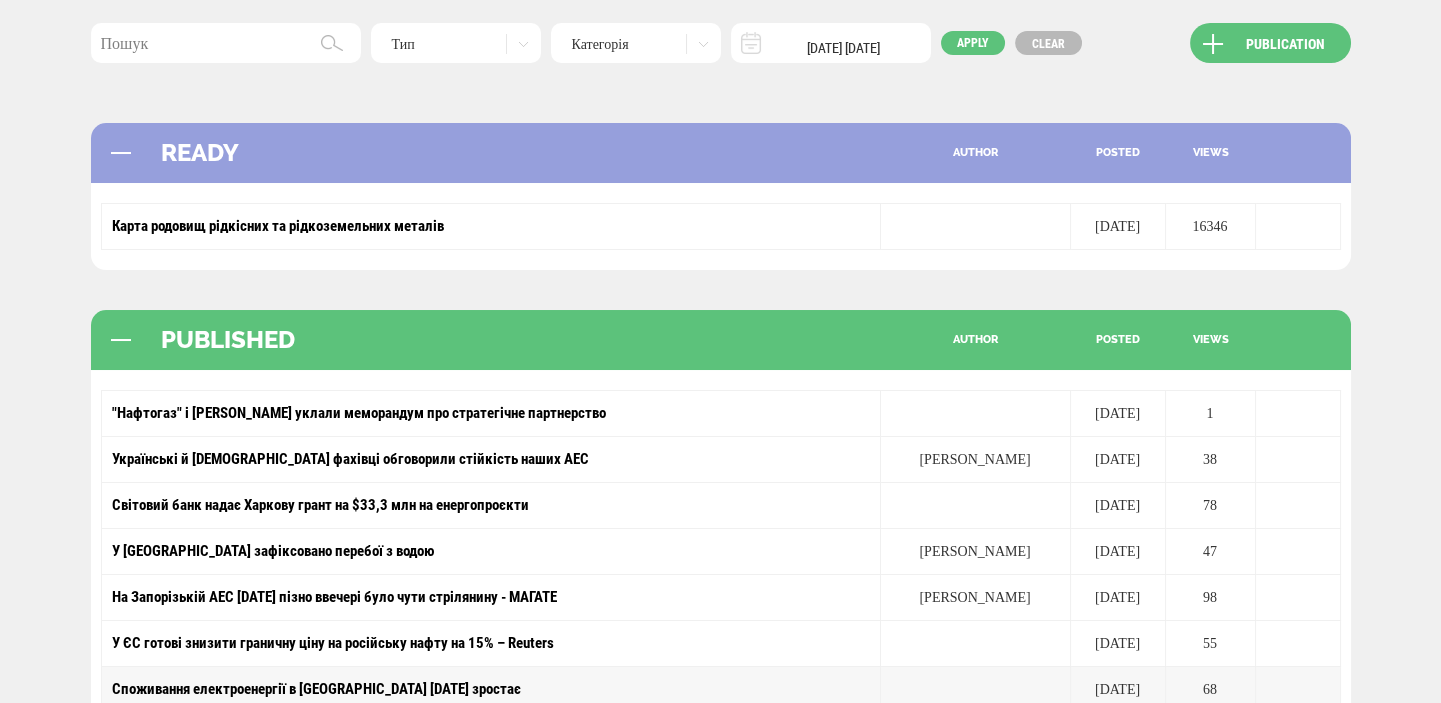 scroll, scrollTop: 0, scrollLeft: 0, axis: both 